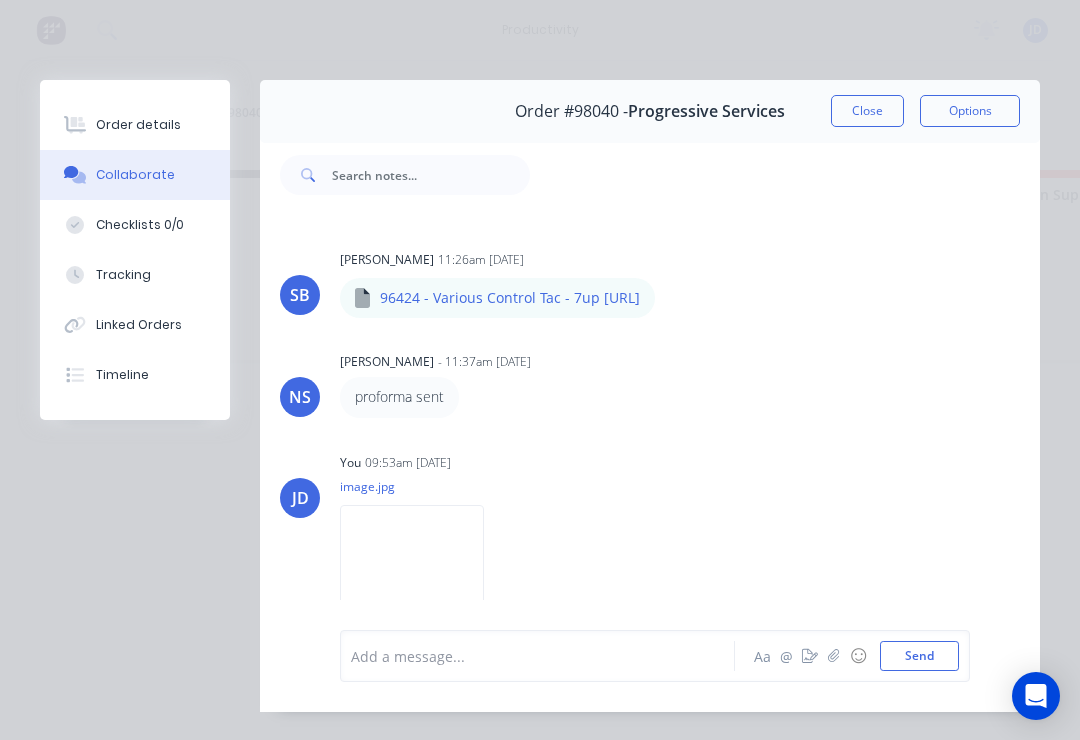 scroll, scrollTop: 0, scrollLeft: 5004, axis: horizontal 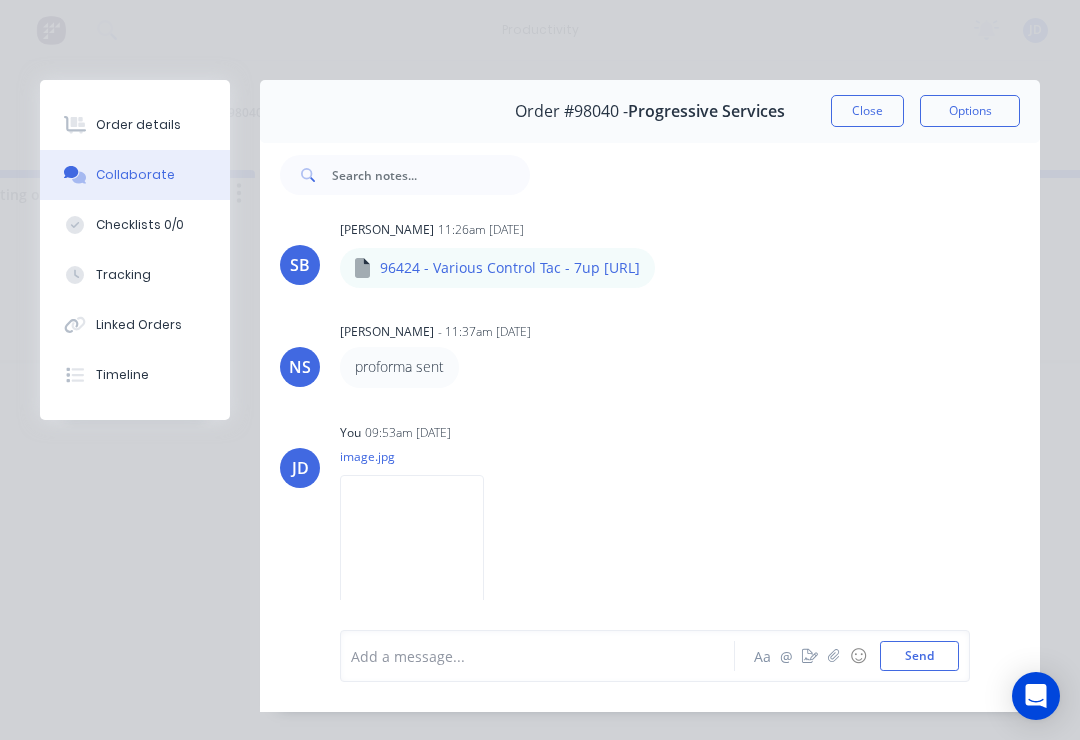 click on "Close" at bounding box center (867, 111) 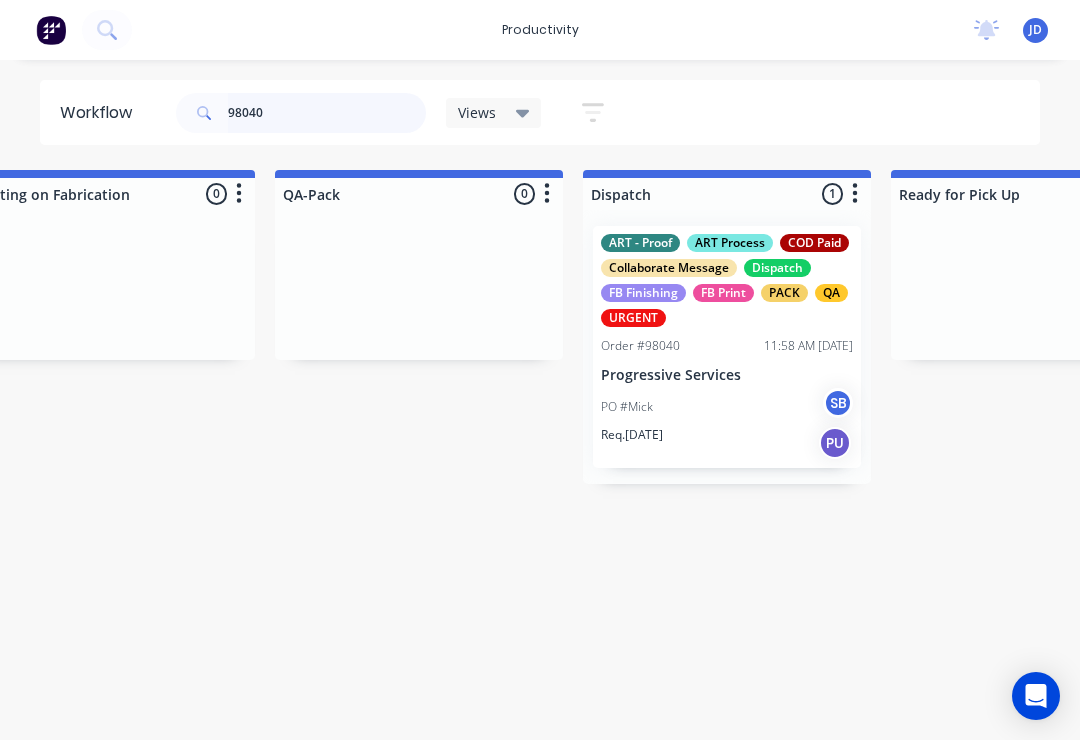 click on "98040" at bounding box center [327, 113] 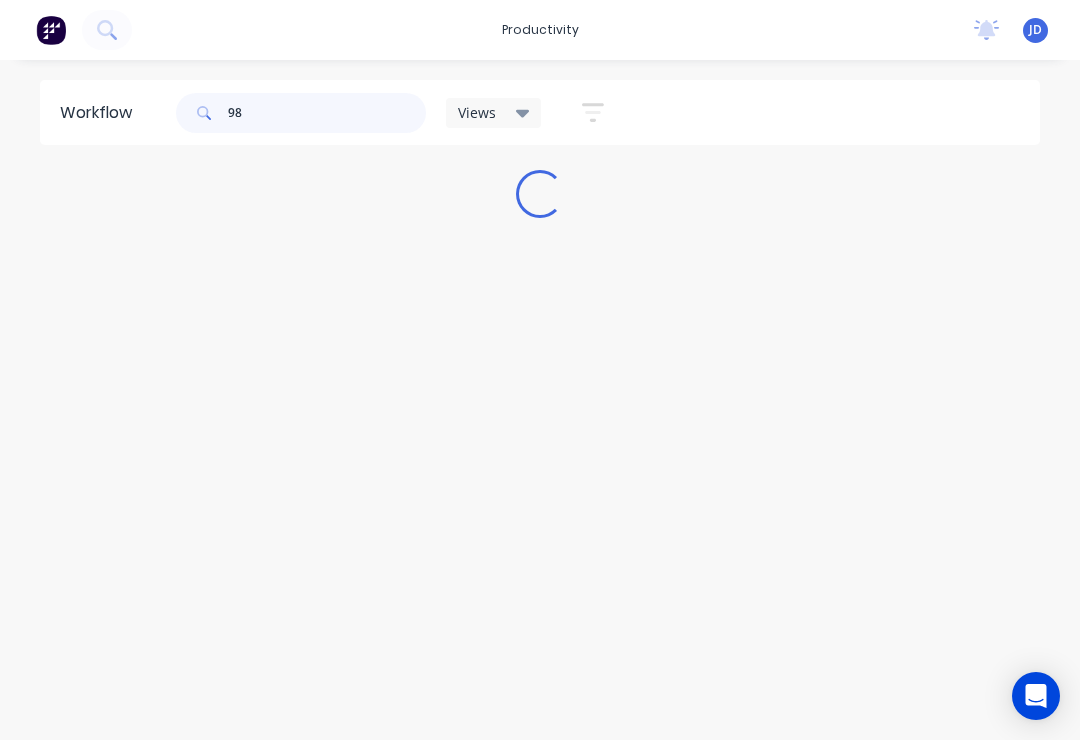 scroll, scrollTop: 0, scrollLeft: 0, axis: both 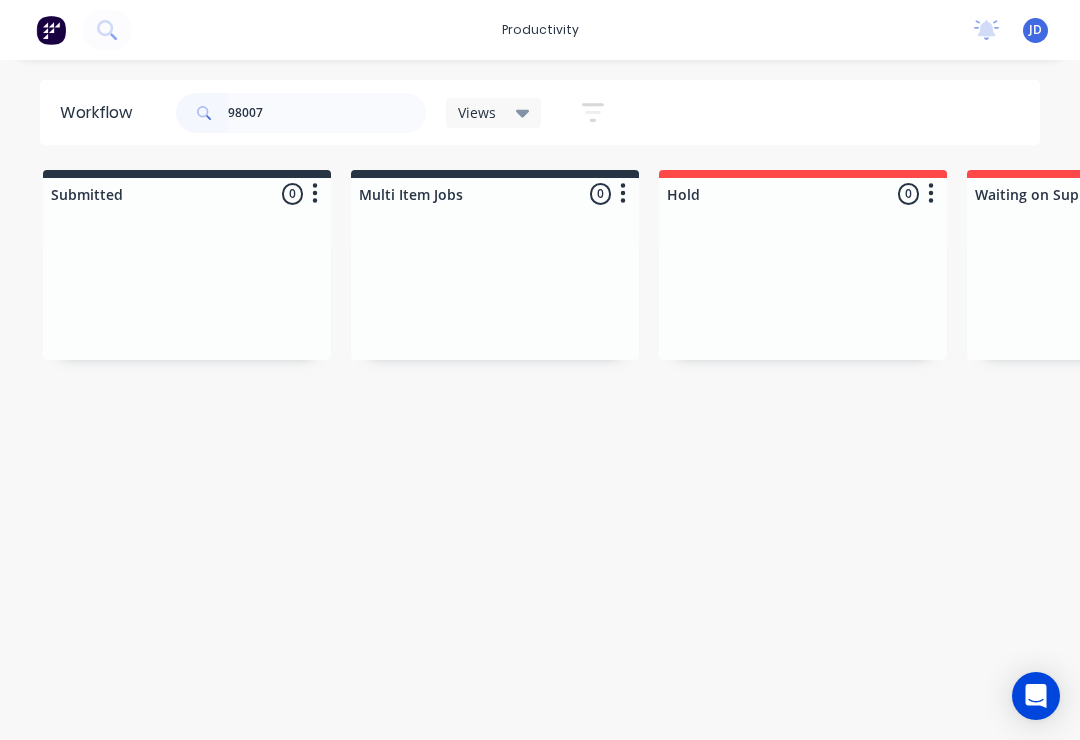 click at bounding box center [495, 285] 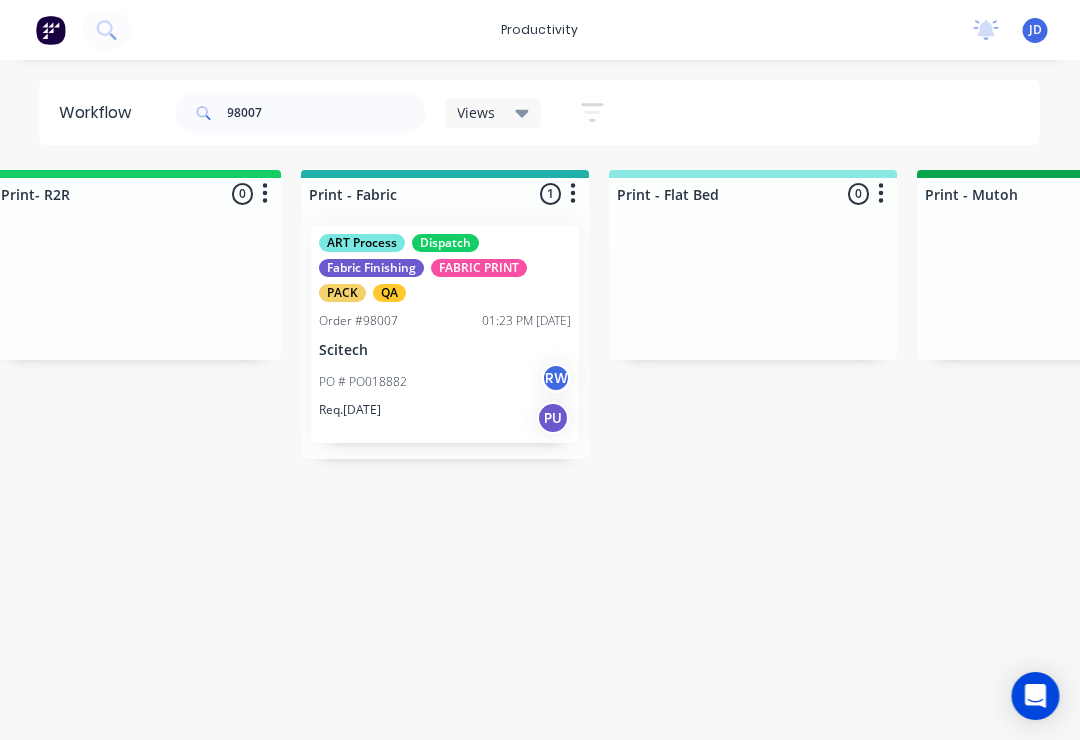 scroll, scrollTop: 0, scrollLeft: 2514, axis: horizontal 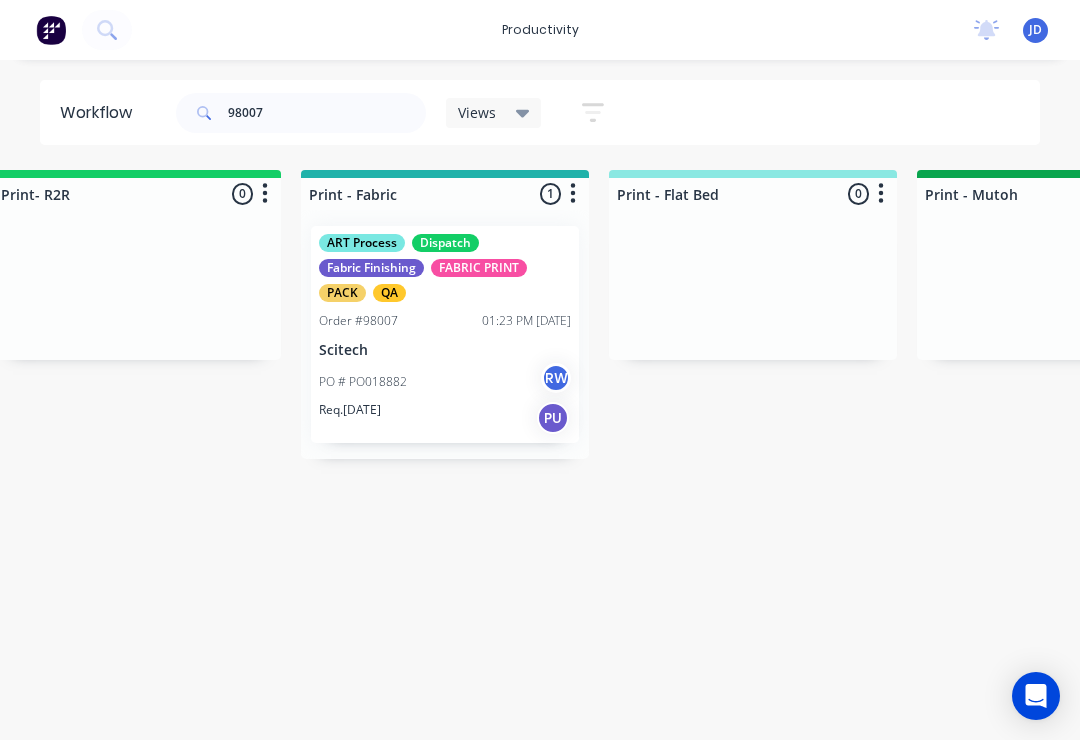 click on "Req. [DATE] PU" at bounding box center (445, 418) 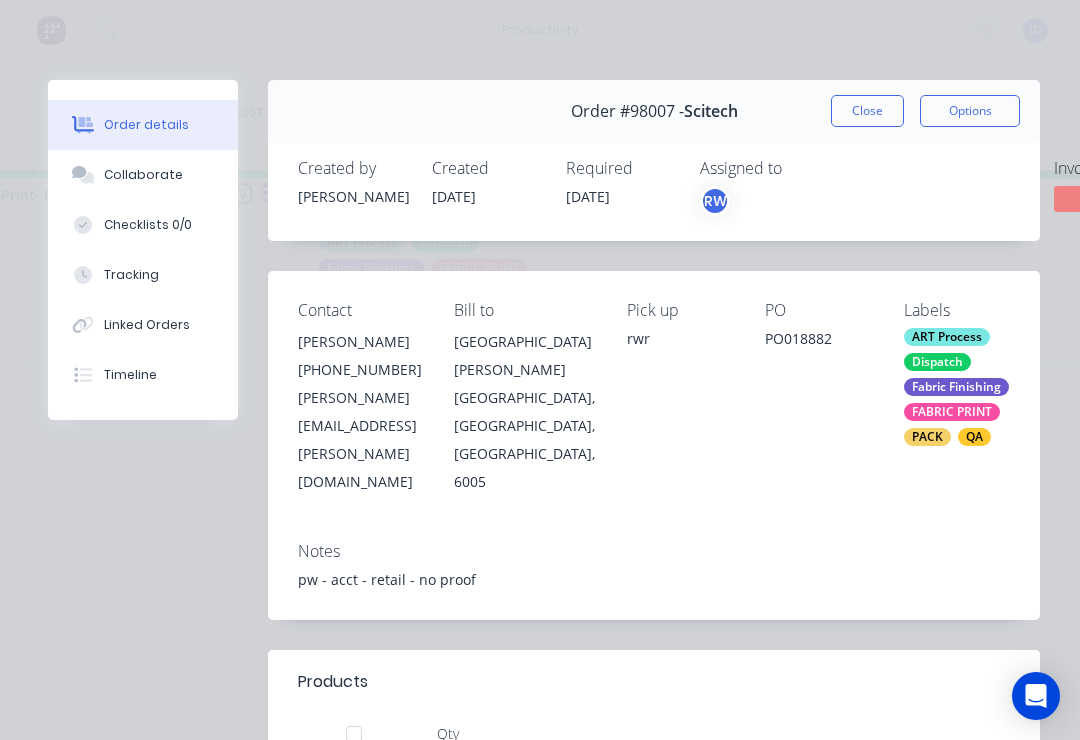 click on "Collaborate" at bounding box center [143, 175] 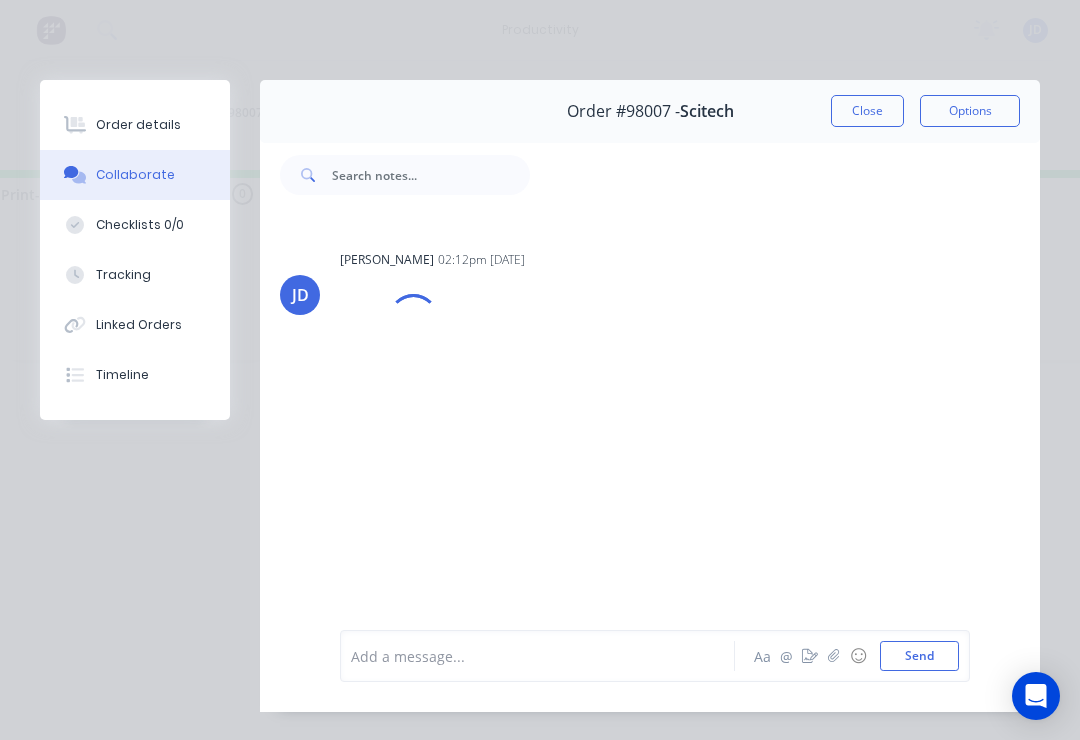 scroll, scrollTop: 0, scrollLeft: 0, axis: both 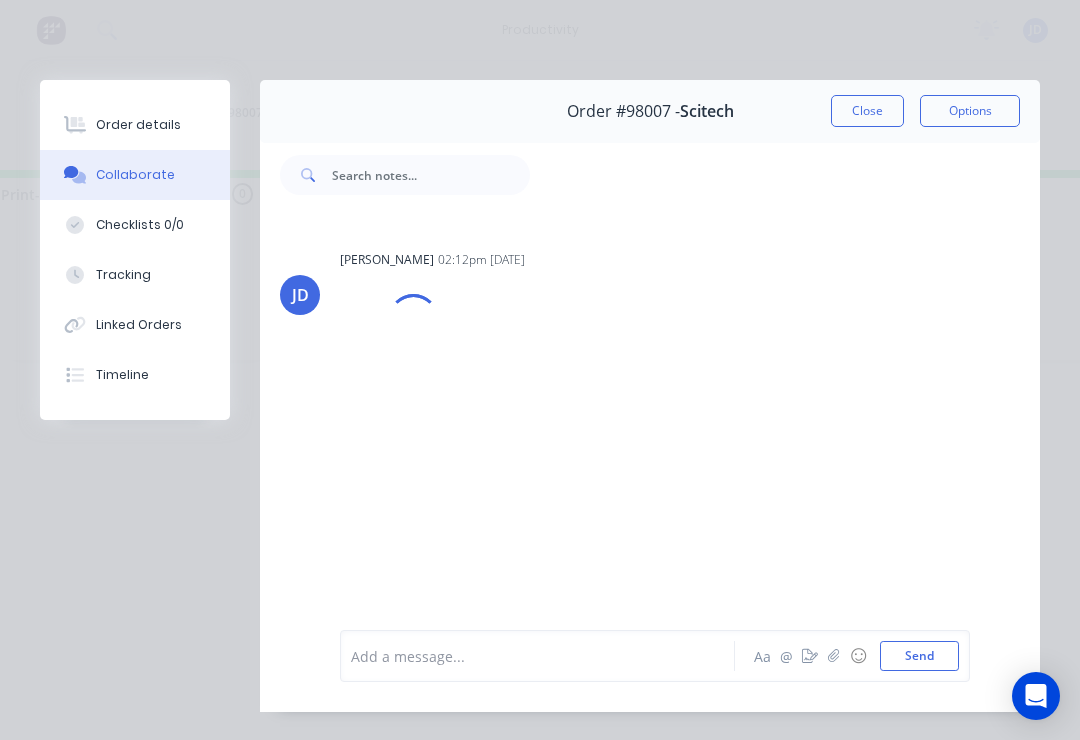 click 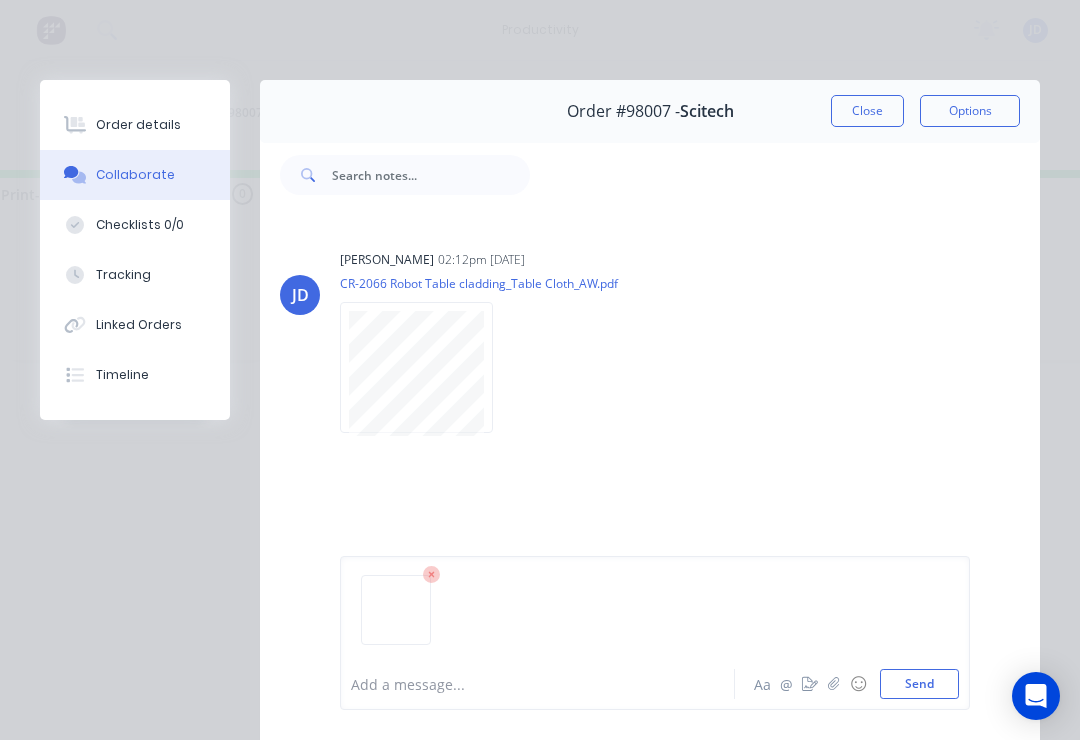 click on "Send" at bounding box center (919, 684) 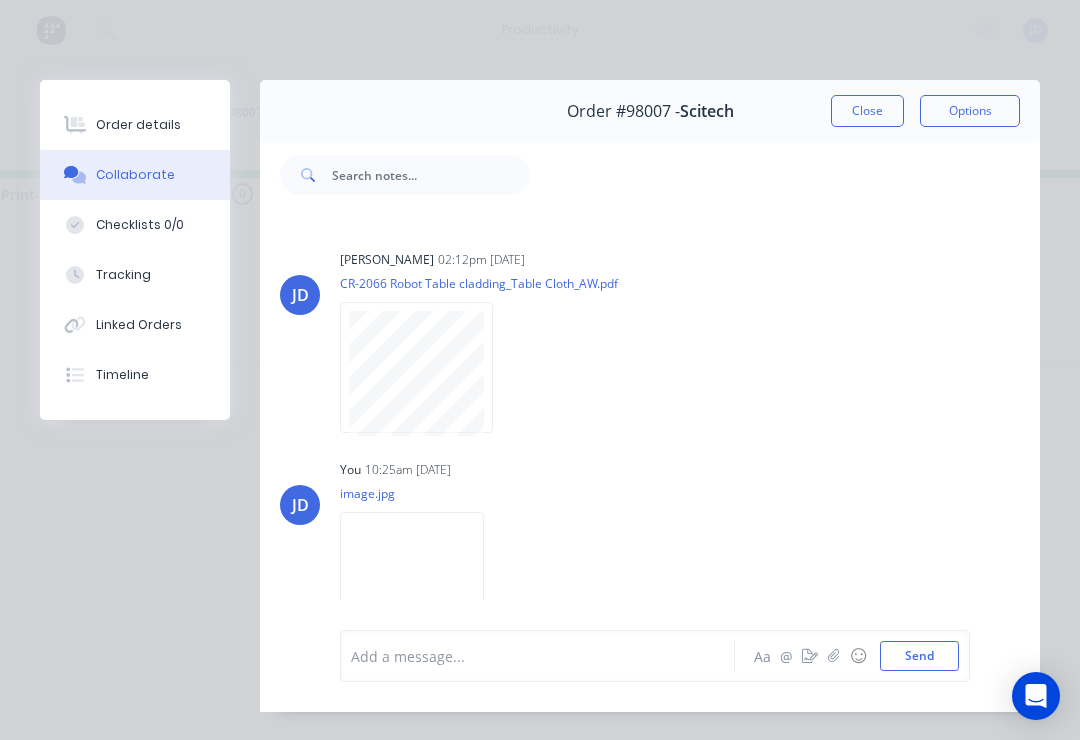 click 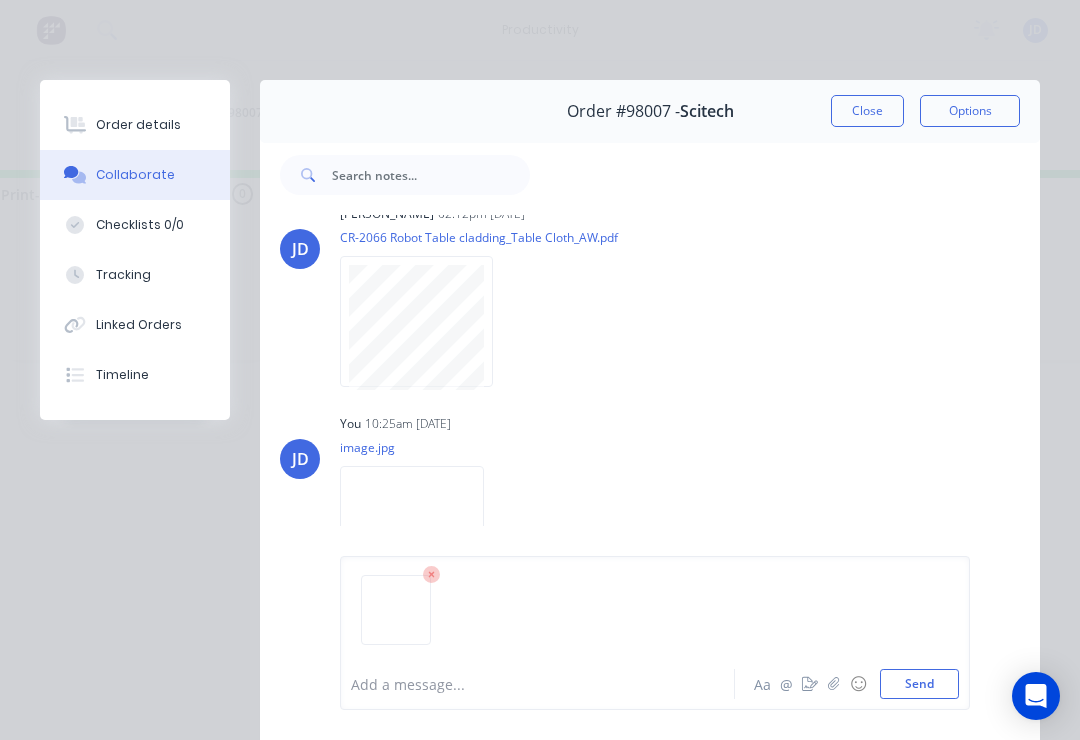 click on "Send" at bounding box center (919, 684) 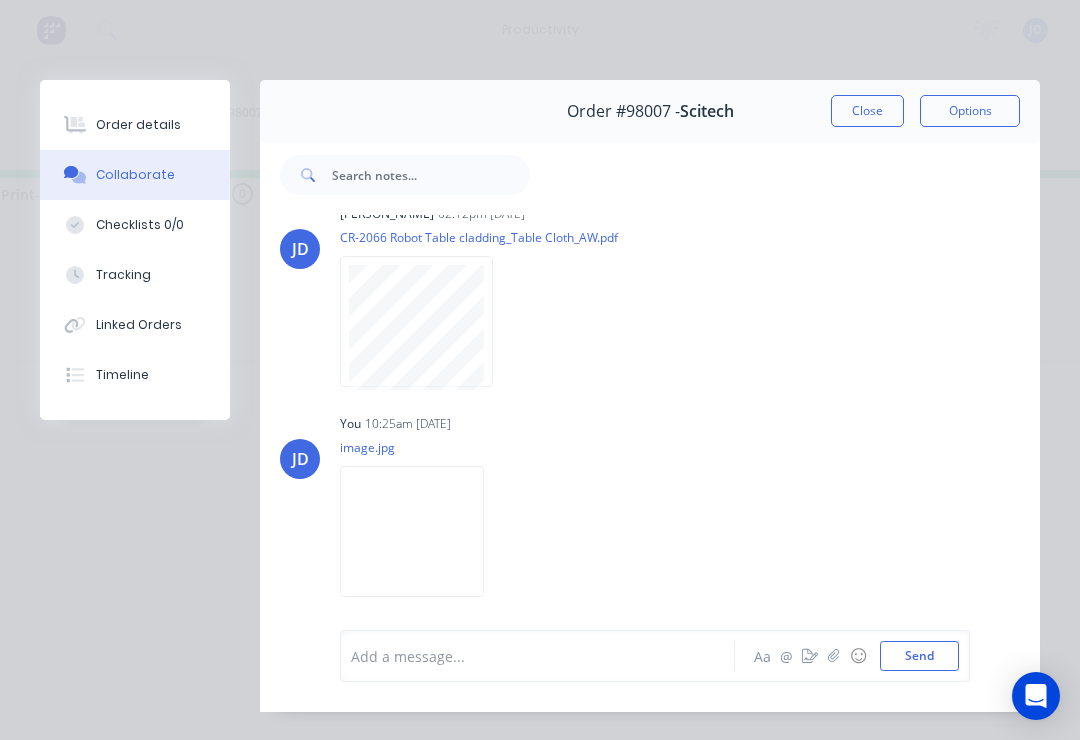 scroll, scrollTop: 216, scrollLeft: 0, axis: vertical 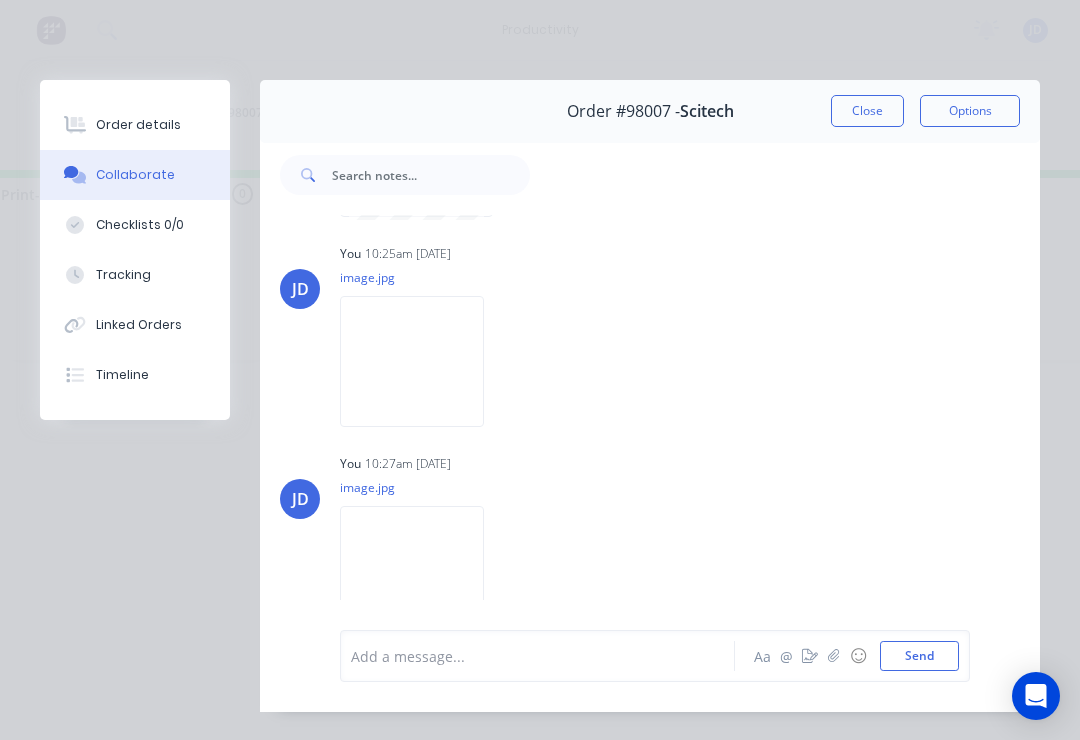 click 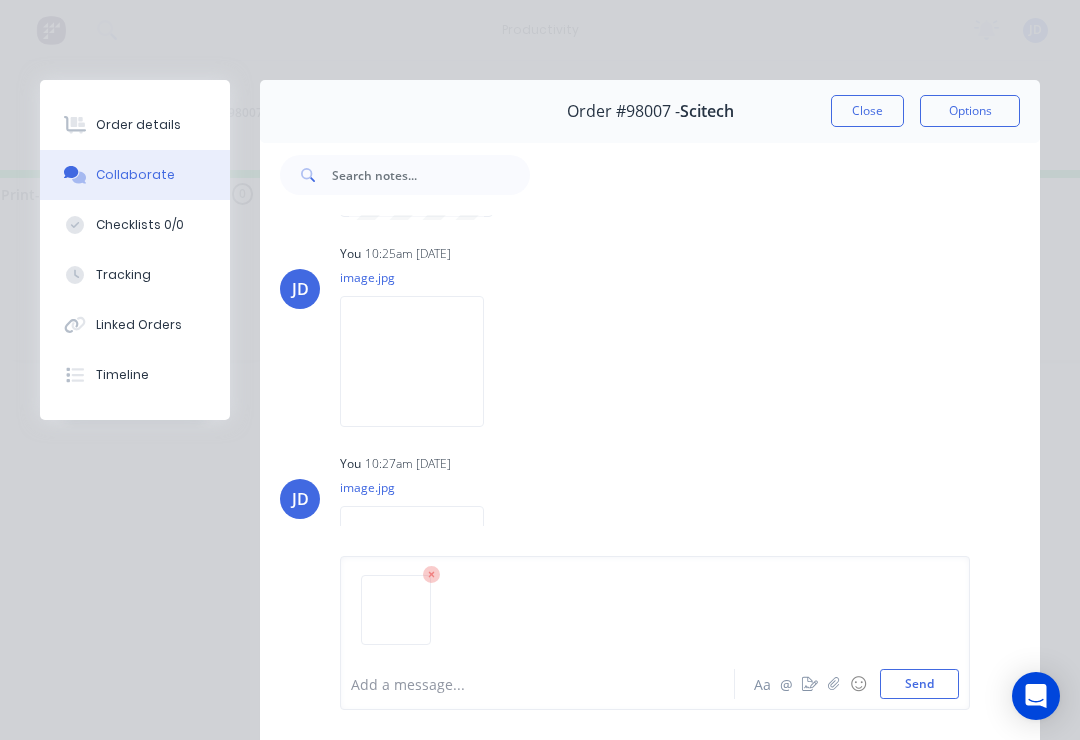 click on "Send" at bounding box center [919, 684] 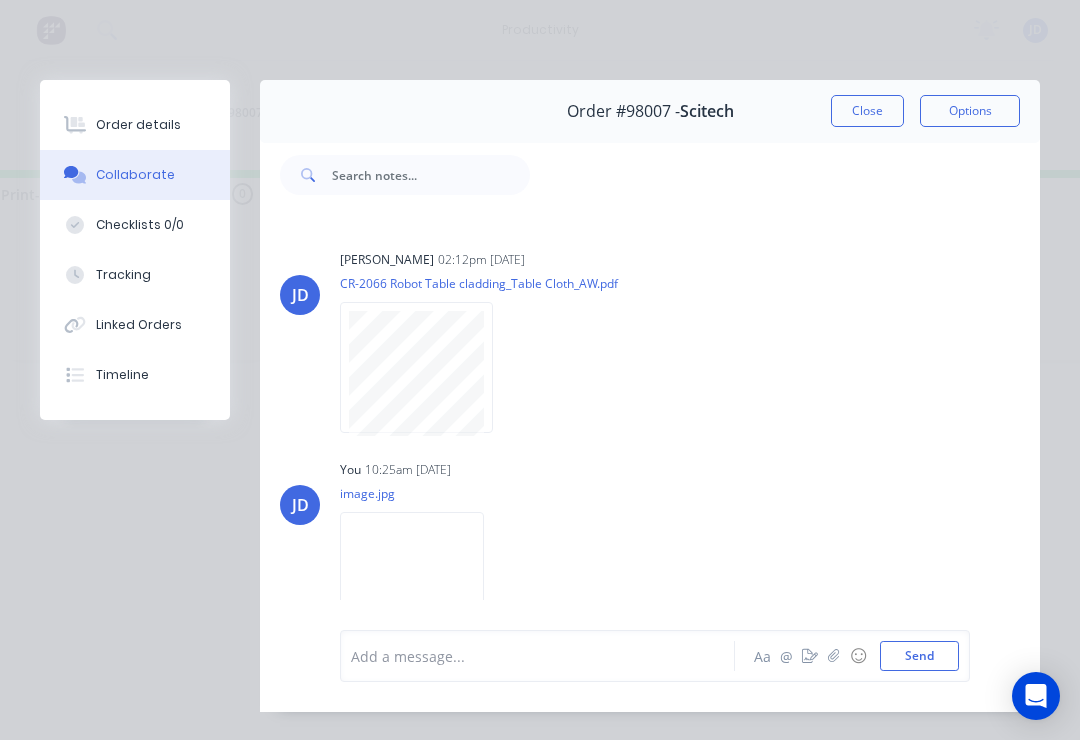 scroll, scrollTop: 0, scrollLeft: 0, axis: both 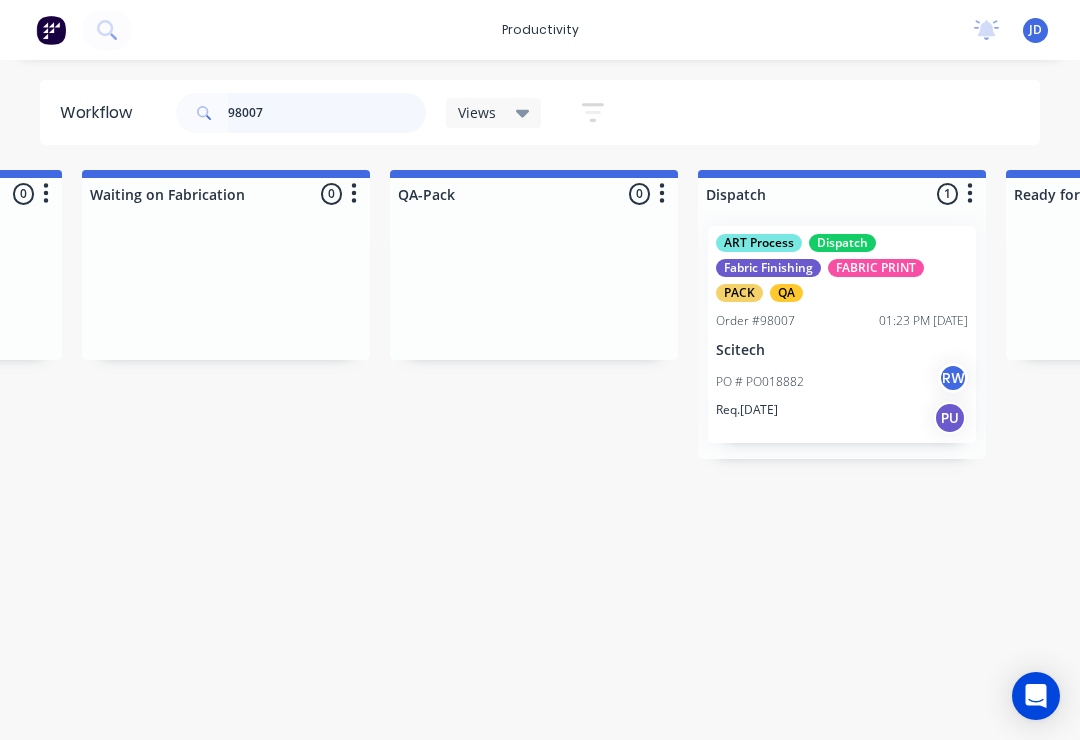 click on "98007" at bounding box center (327, 113) 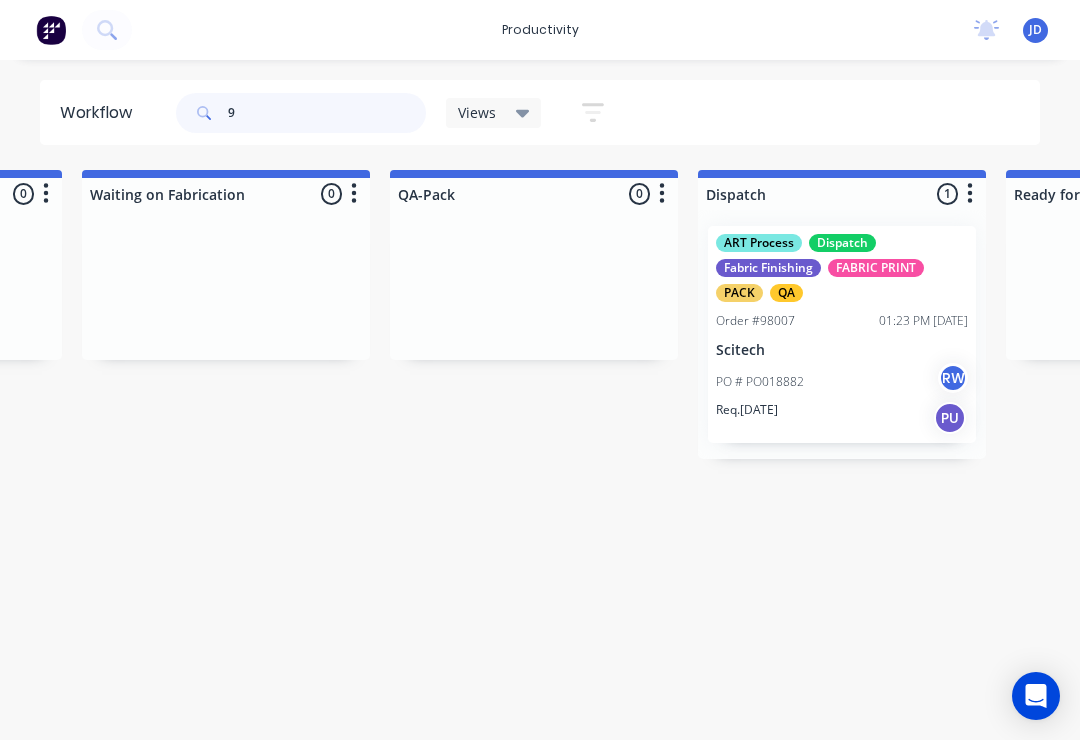 scroll, scrollTop: 0, scrollLeft: 0, axis: both 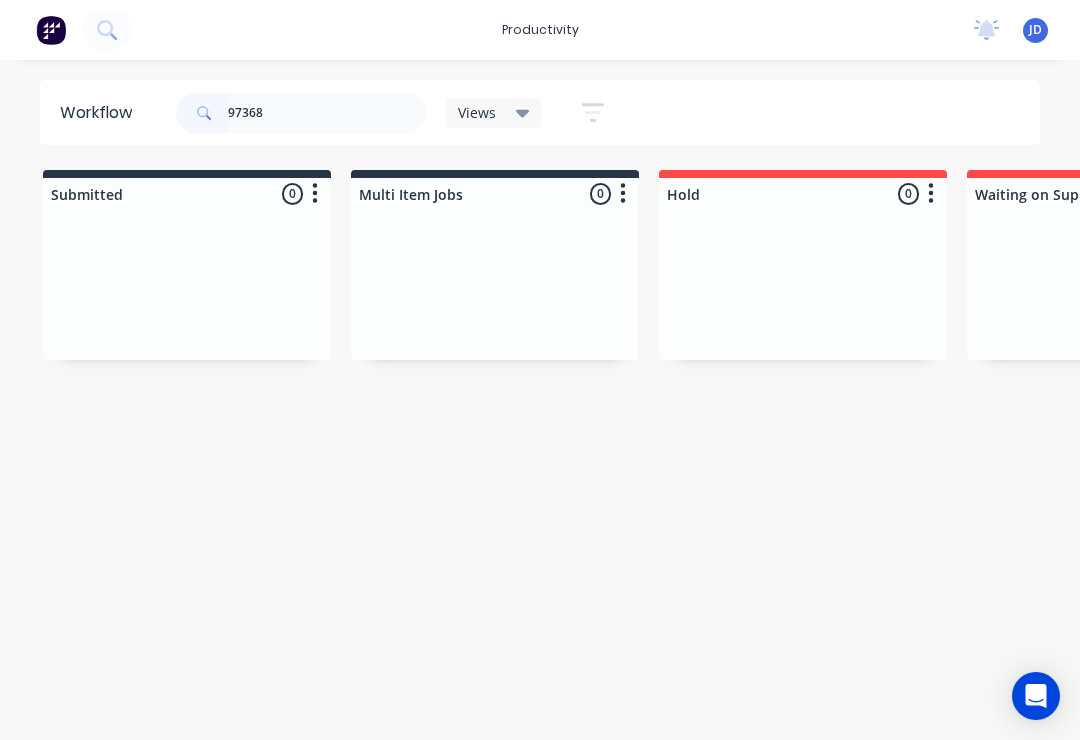 click at bounding box center [495, 285] 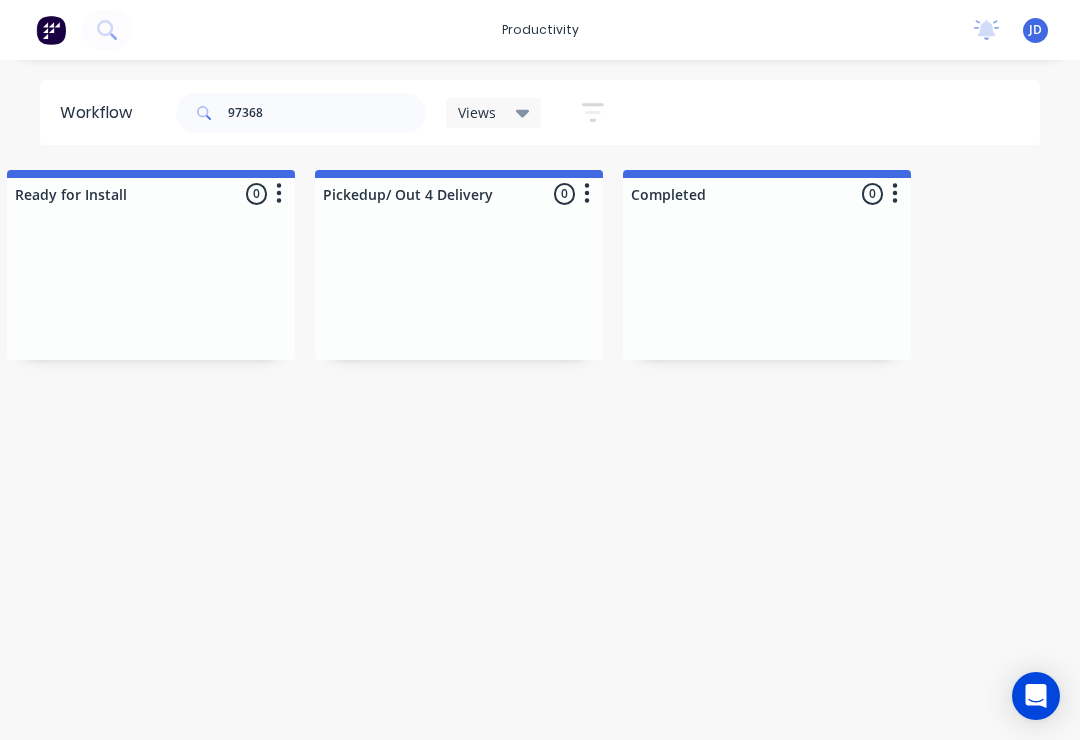 scroll, scrollTop: 0, scrollLeft: 6605, axis: horizontal 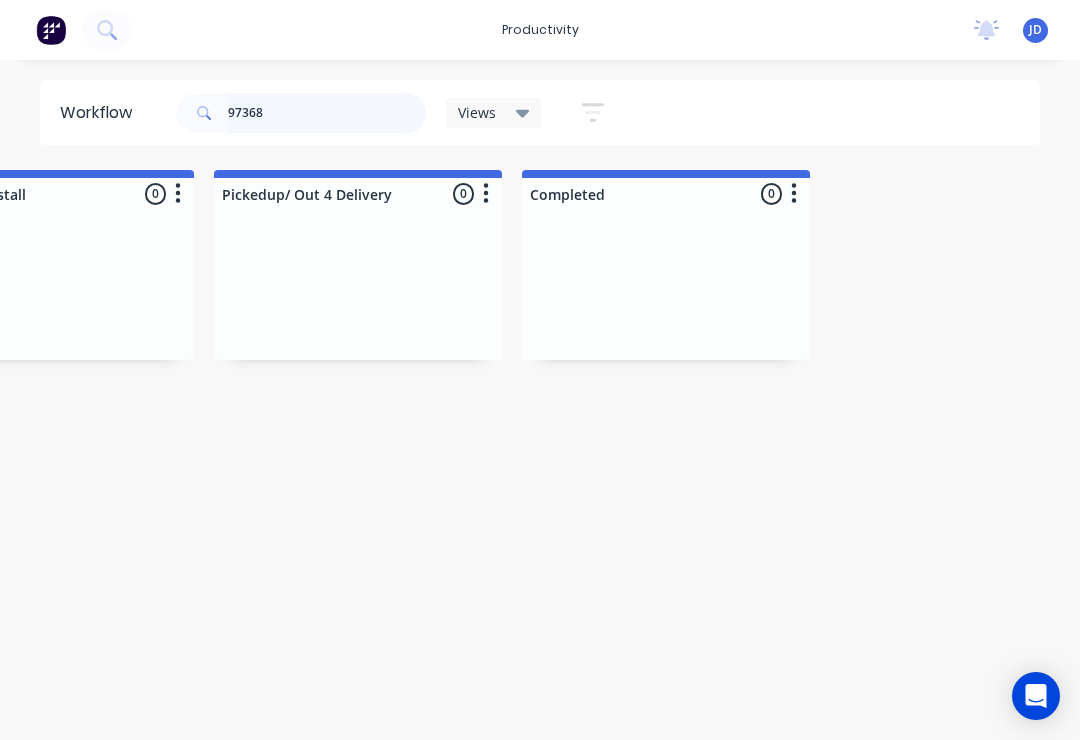 click on "97368" at bounding box center [327, 113] 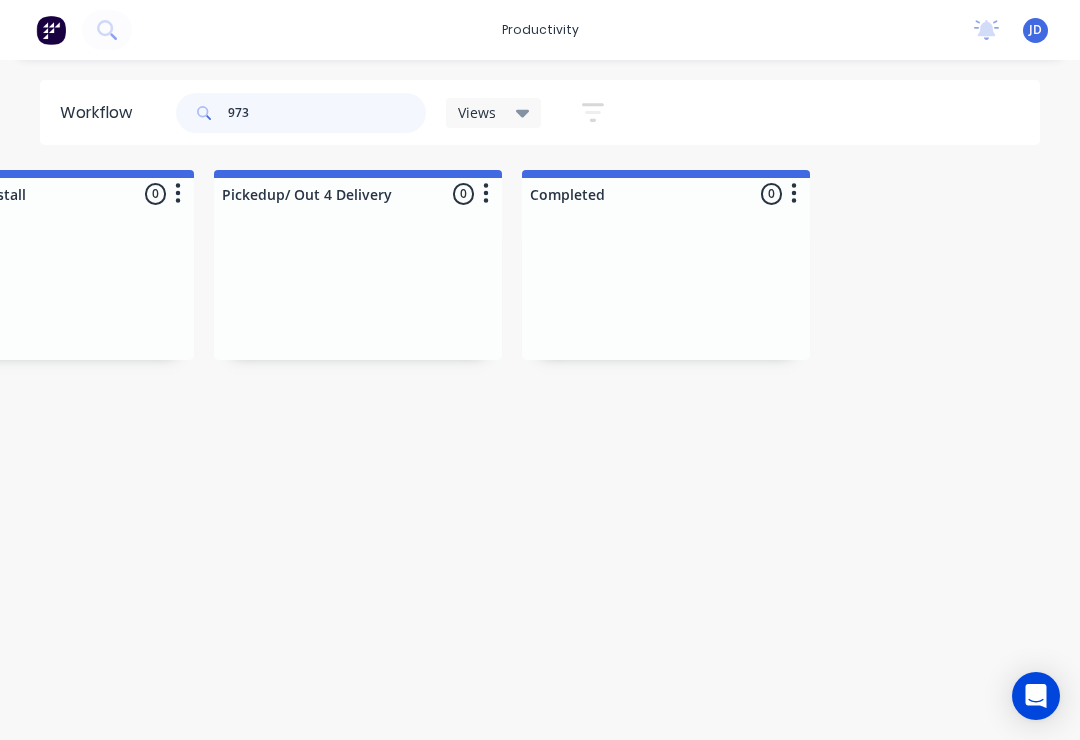 scroll, scrollTop: 0, scrollLeft: 0, axis: both 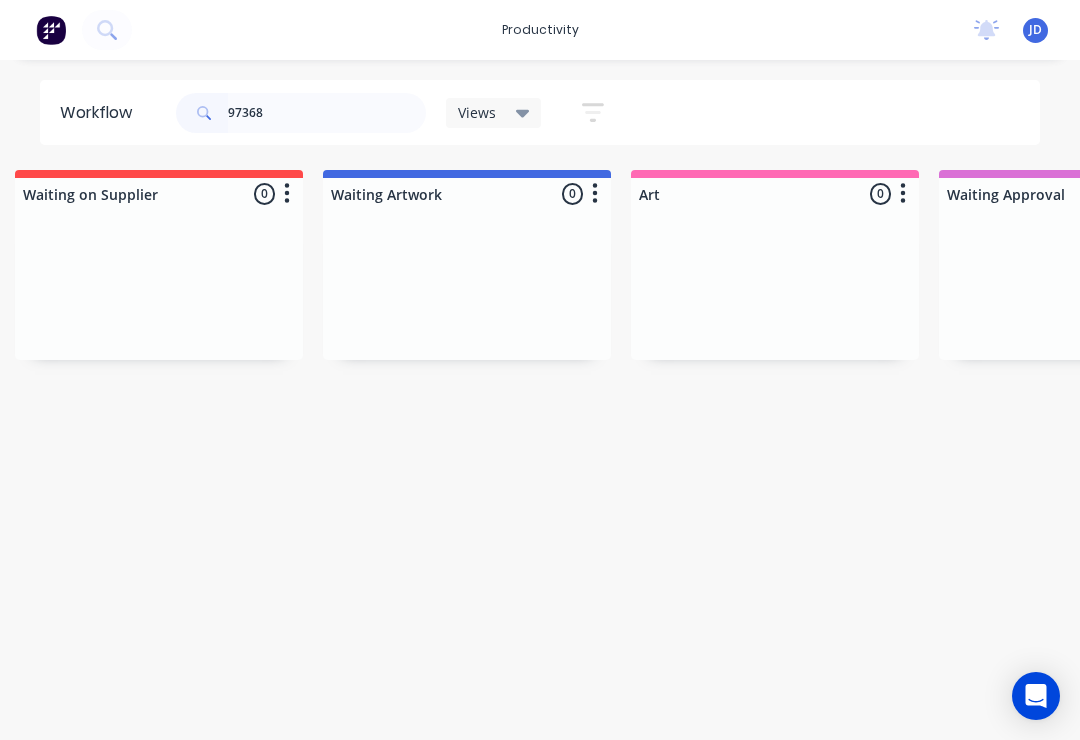 click at bounding box center (775, 285) 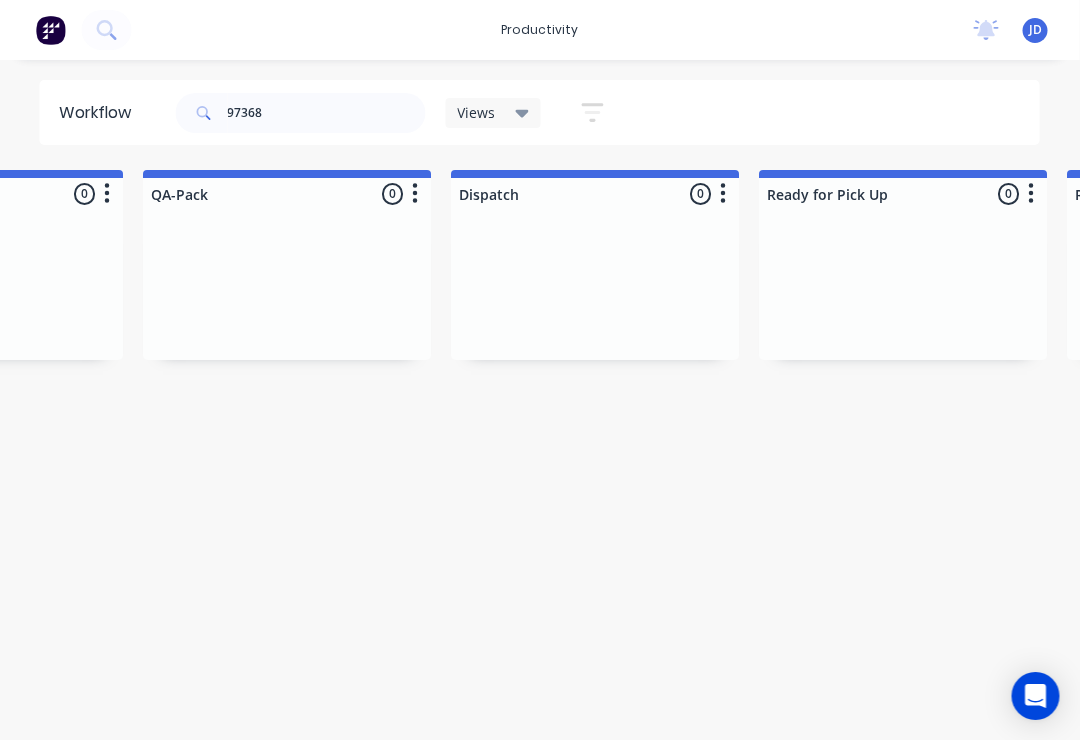 scroll, scrollTop: 0, scrollLeft: 5137, axis: horizontal 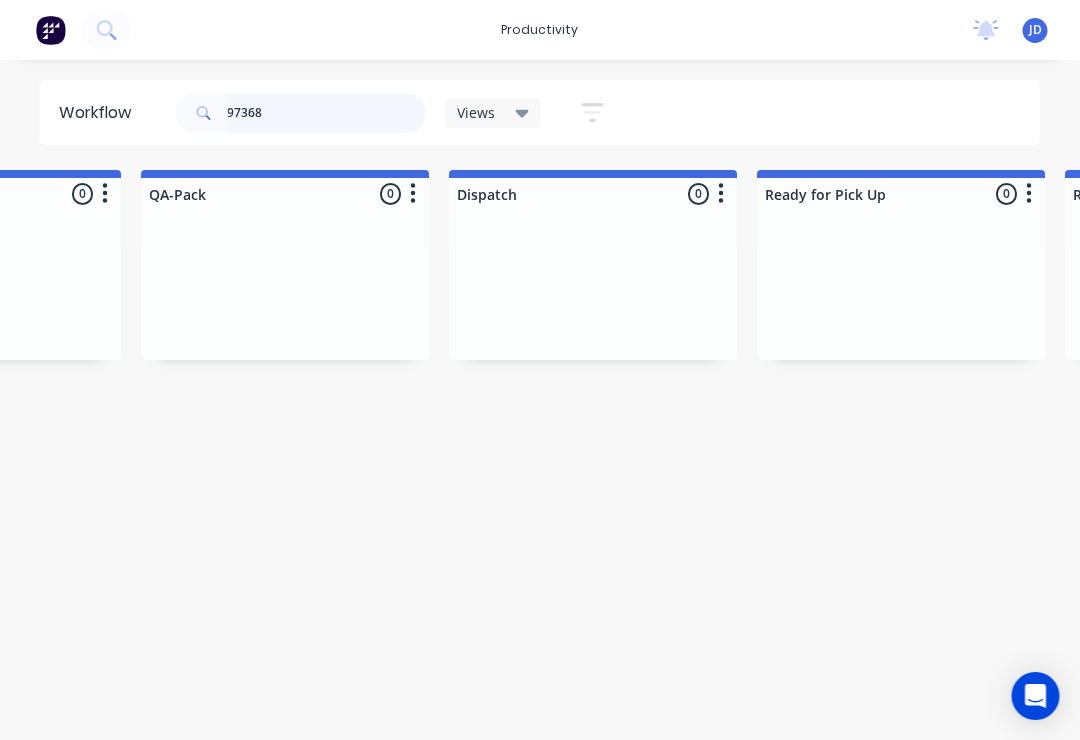 click on "97368" at bounding box center [327, 113] 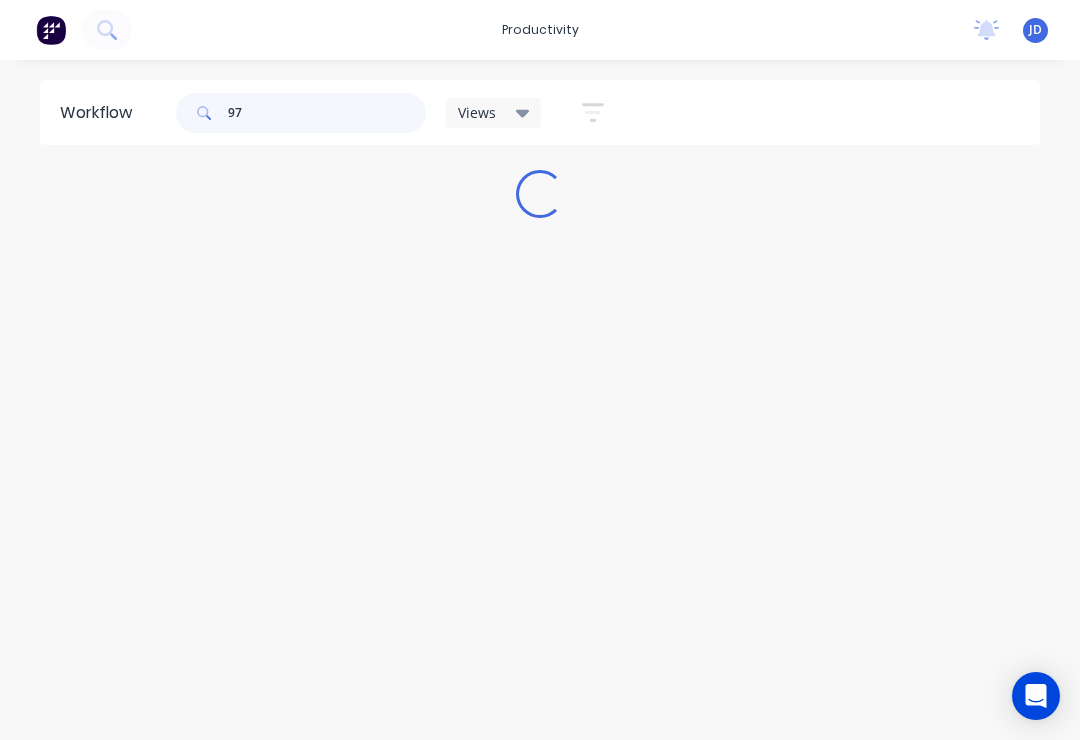scroll, scrollTop: 0, scrollLeft: 0, axis: both 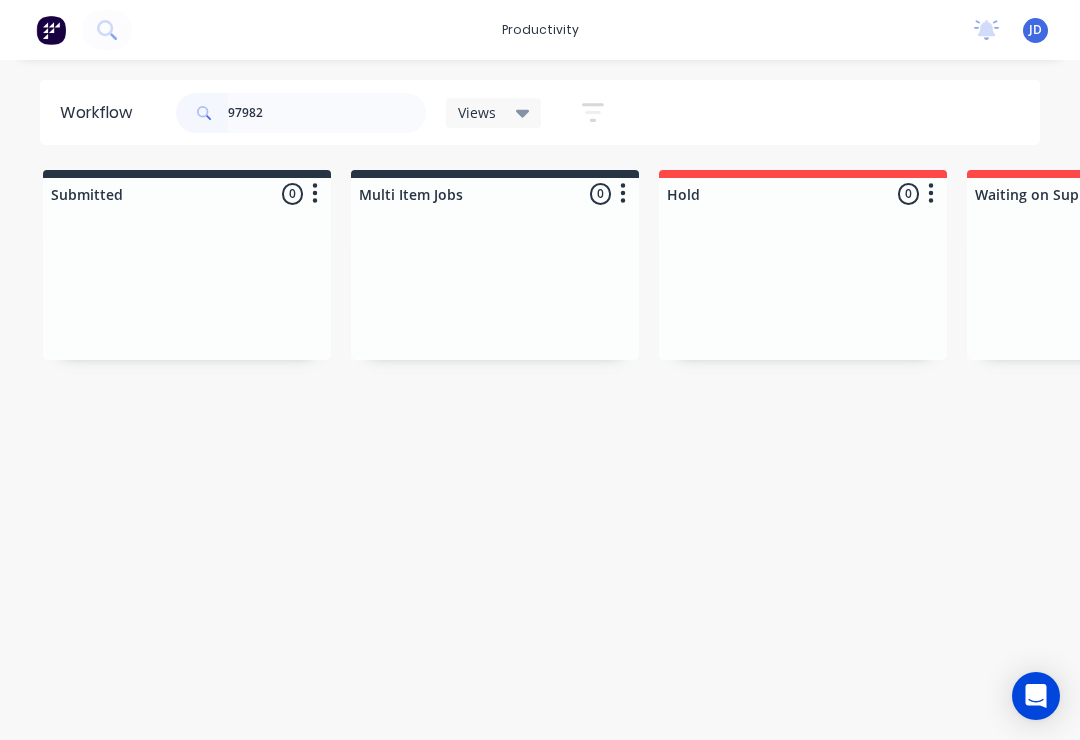 click on "Submitted 0 Sort By Created date Required date Order number Customer name Most recent Multi Item Jobs 0 Sort By Created date Required date Order number Customer name Most recent Hold 0 Sort By Created date Required date Order number Customer name Most recent Waiting on Supplier 0 Sort By Created date Required date Order number Customer name Most recent Waiting Artwork 0 Sort By Created date Required date Order number Customer name Most recent Art 0 Sort By Created date Required date Order number Customer name Most recent Waiting Approval 0 Sort By Created date Required date Order number Customer name Most recent Approved 0 Sort By Created date Required date Order number Customer name Most recent Print- R2R 0 Sort By Created date Required date Order number Customer name Most recent Print - Fabric 0 Sort By Created date Required date Order number Customer name Most recent Print - Flat Bed 0 Sort By Created date Required date Order number Customer name Most recent Print - Mutoh 0 Sort By Created date Most recent" at bounding box center [3827, 327] 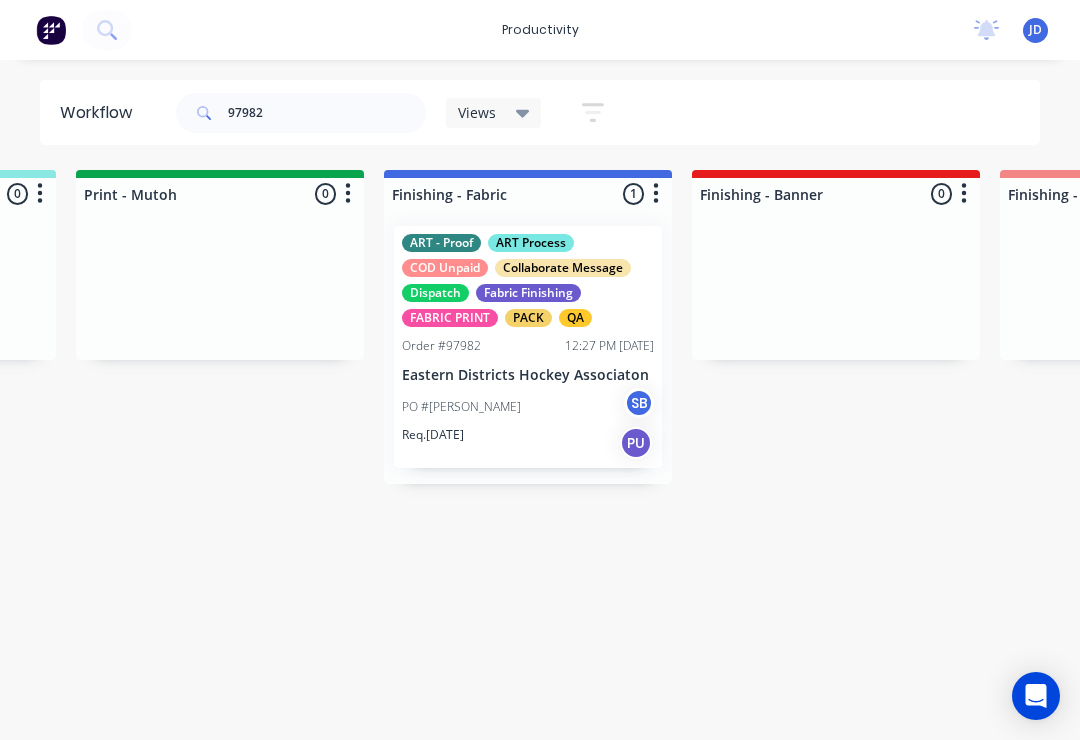scroll, scrollTop: 0, scrollLeft: 3353, axis: horizontal 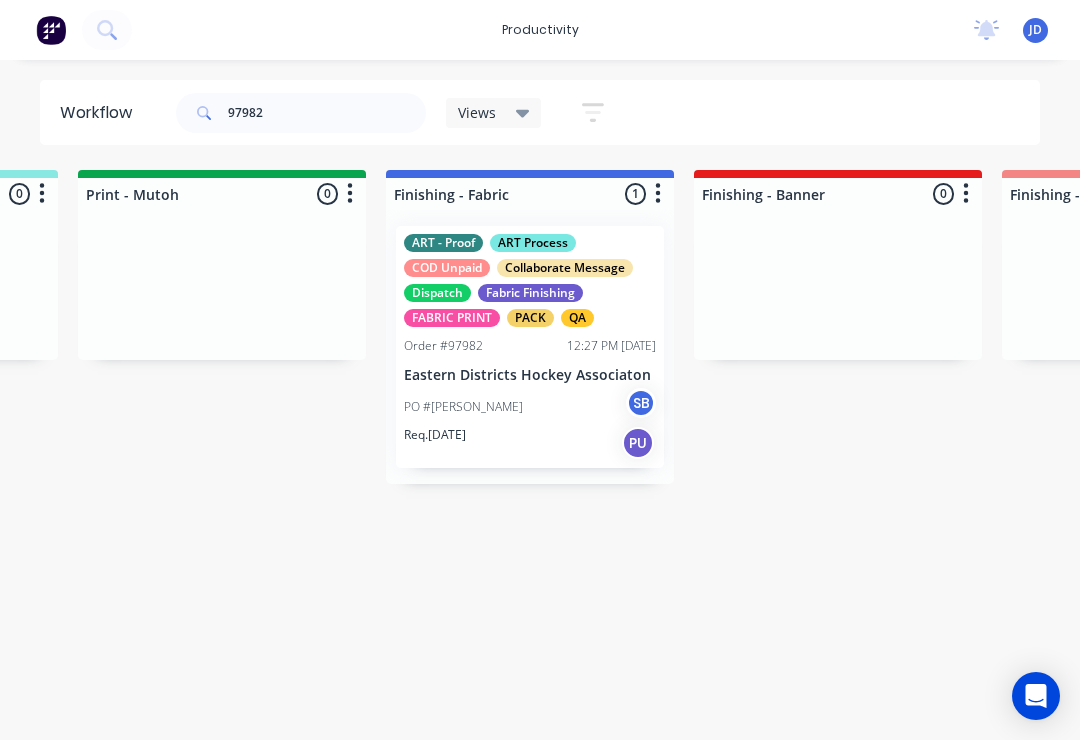 click on "PO #[PERSON_NAME] SB" at bounding box center (530, 407) 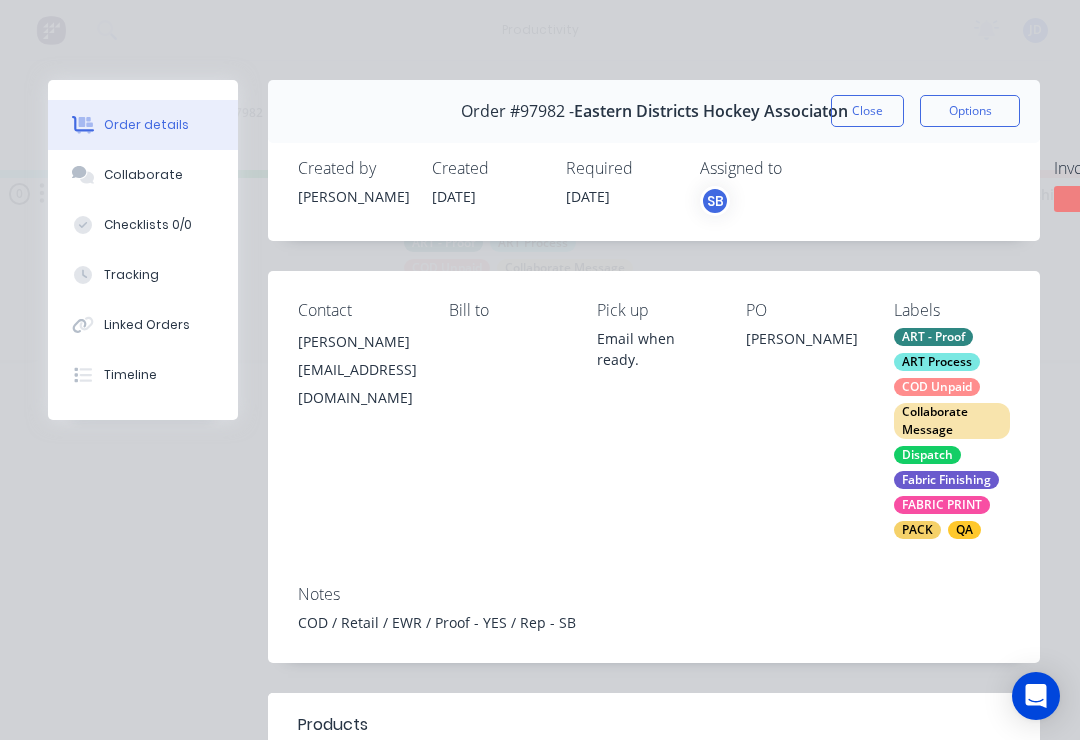 click on "Collaborate" at bounding box center [143, 175] 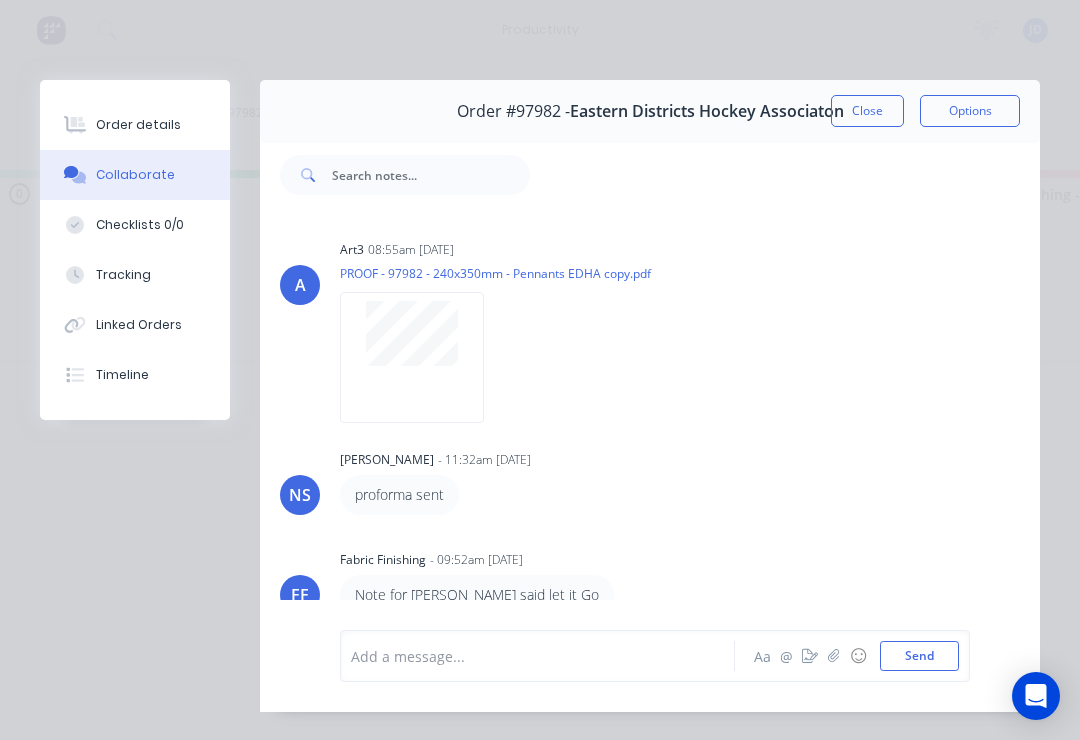 scroll, scrollTop: 340, scrollLeft: 0, axis: vertical 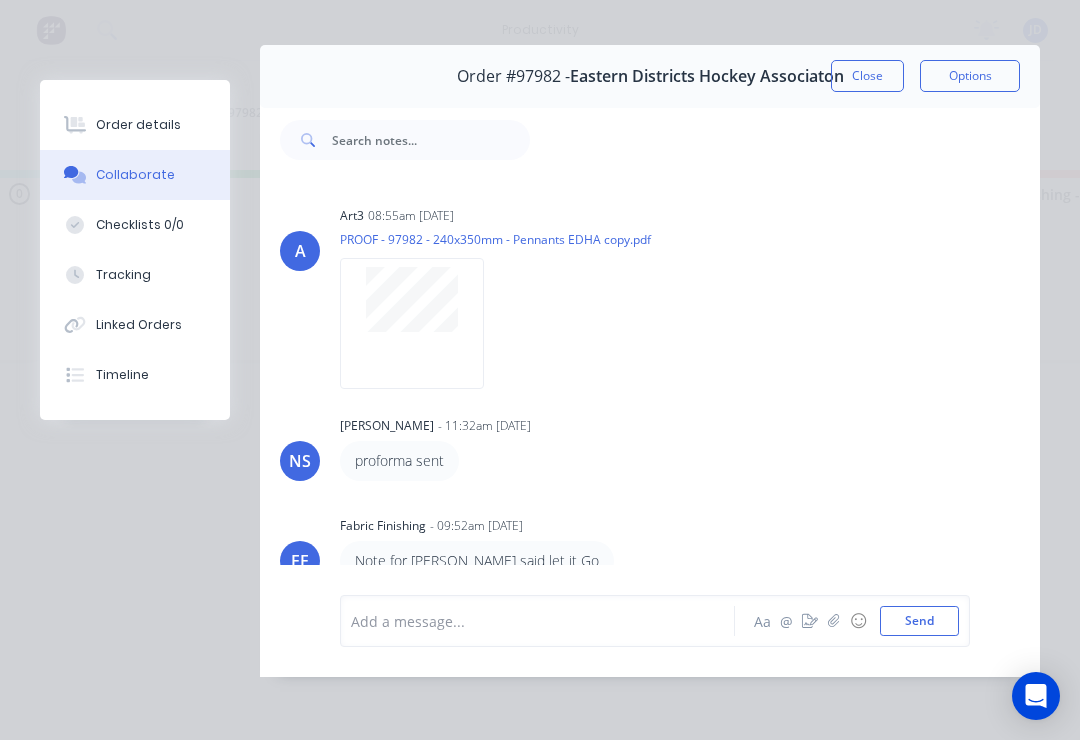 click 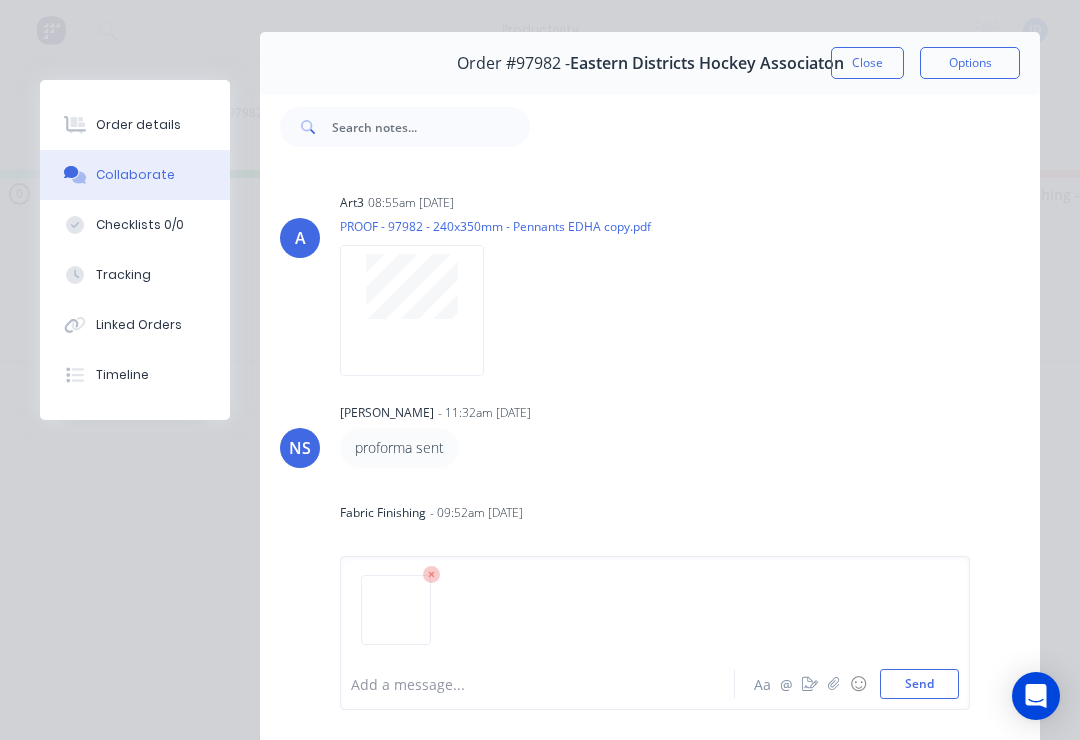 click on "Send" at bounding box center (919, 684) 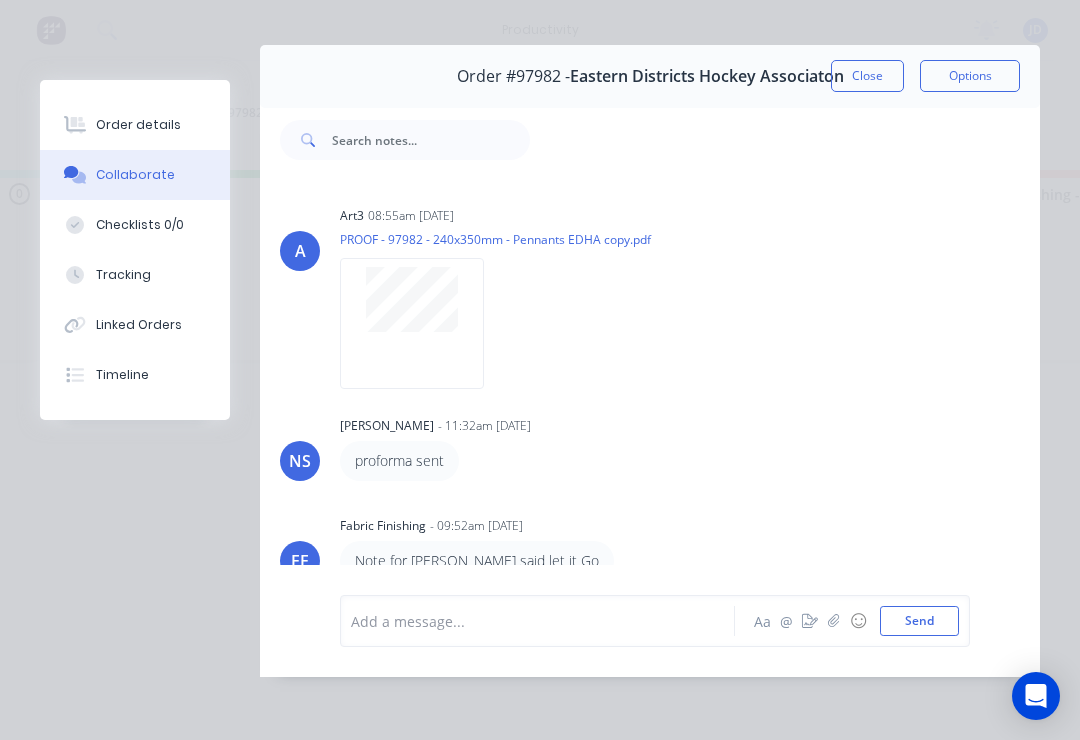 scroll, scrollTop: 536, scrollLeft: 0, axis: vertical 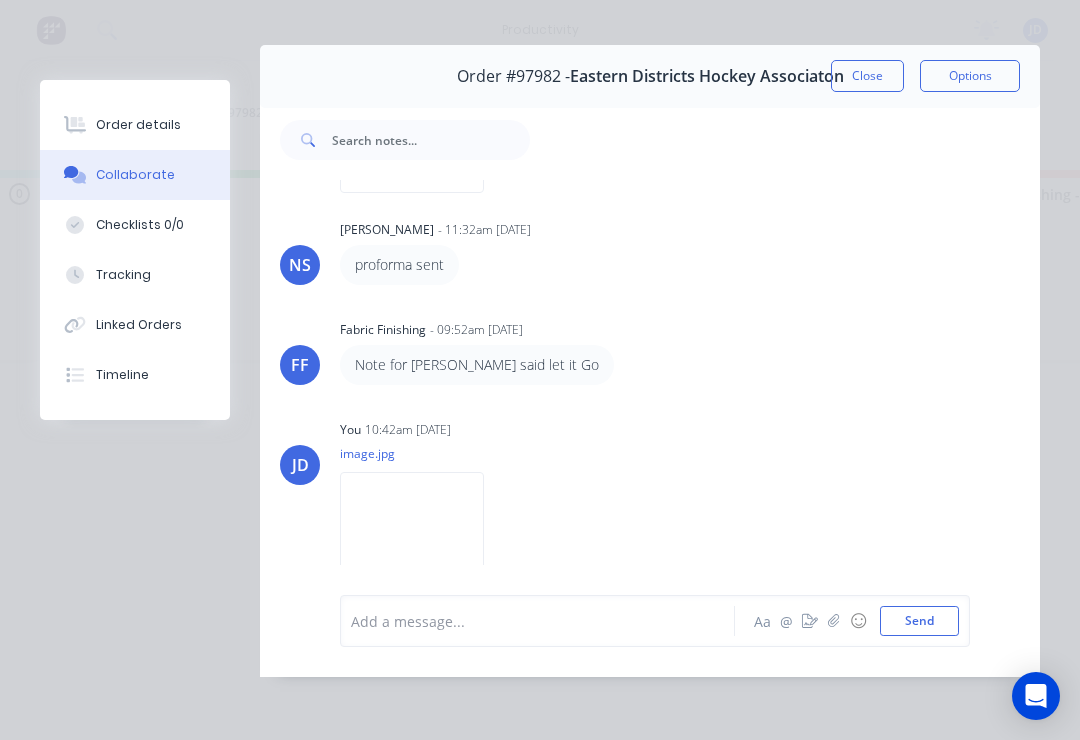 click on "Close" at bounding box center (867, 76) 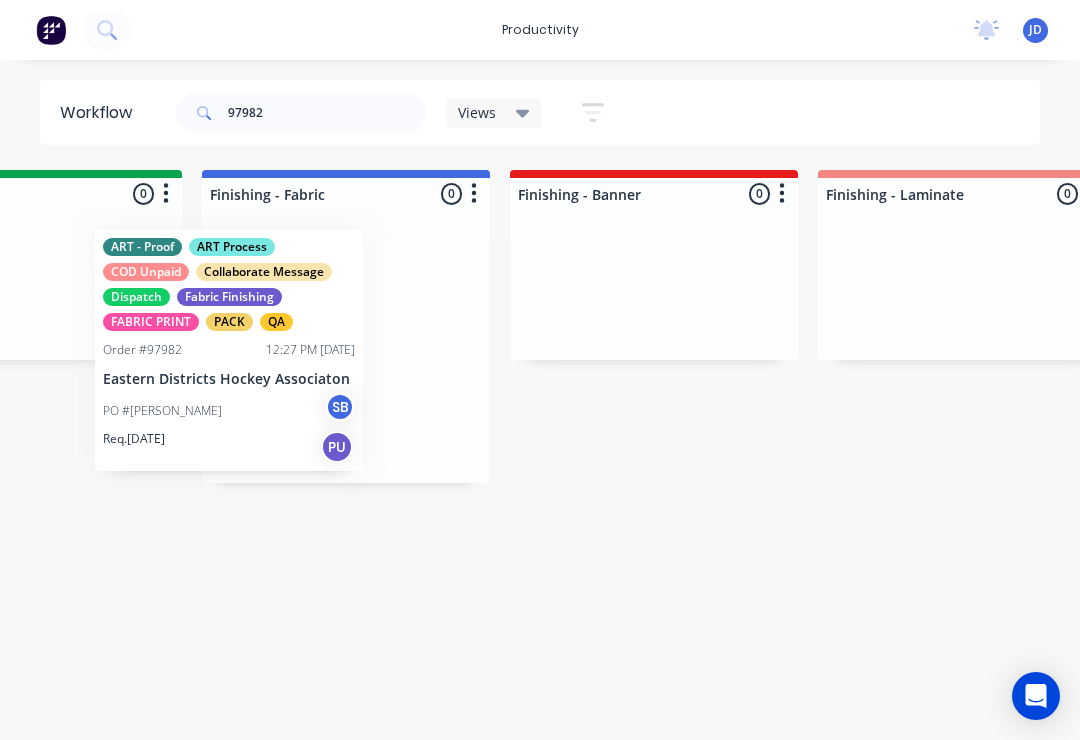 scroll, scrollTop: 0, scrollLeft: 3534, axis: horizontal 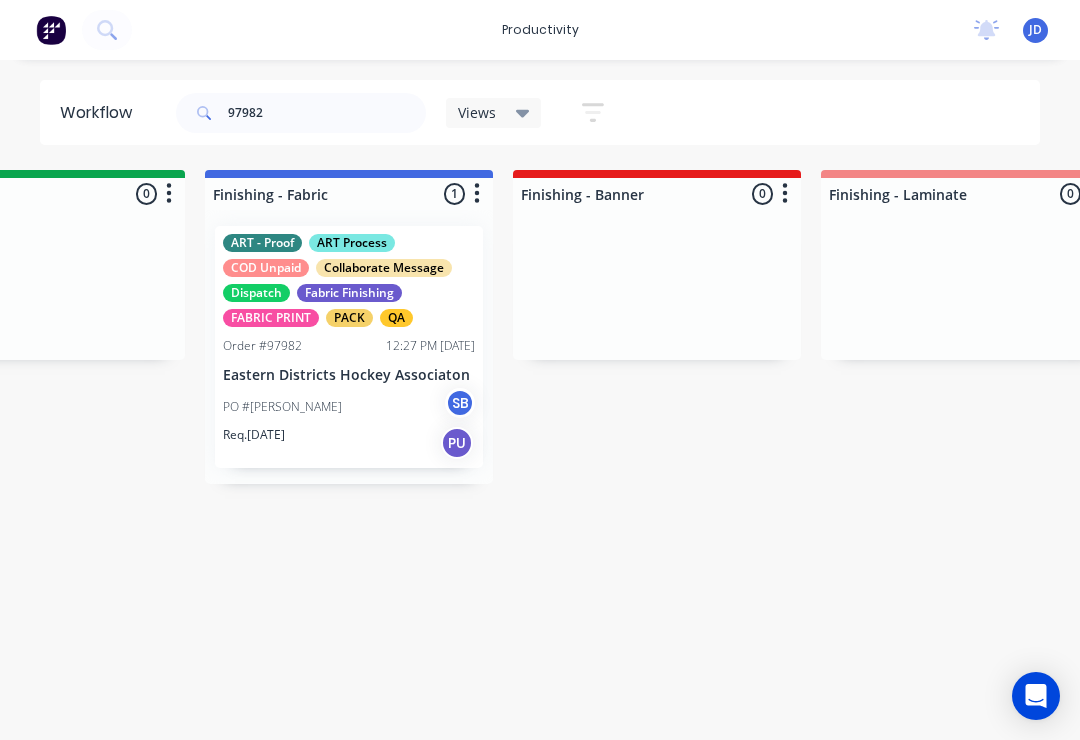 click on "PO #[PERSON_NAME] SB" at bounding box center (349, 407) 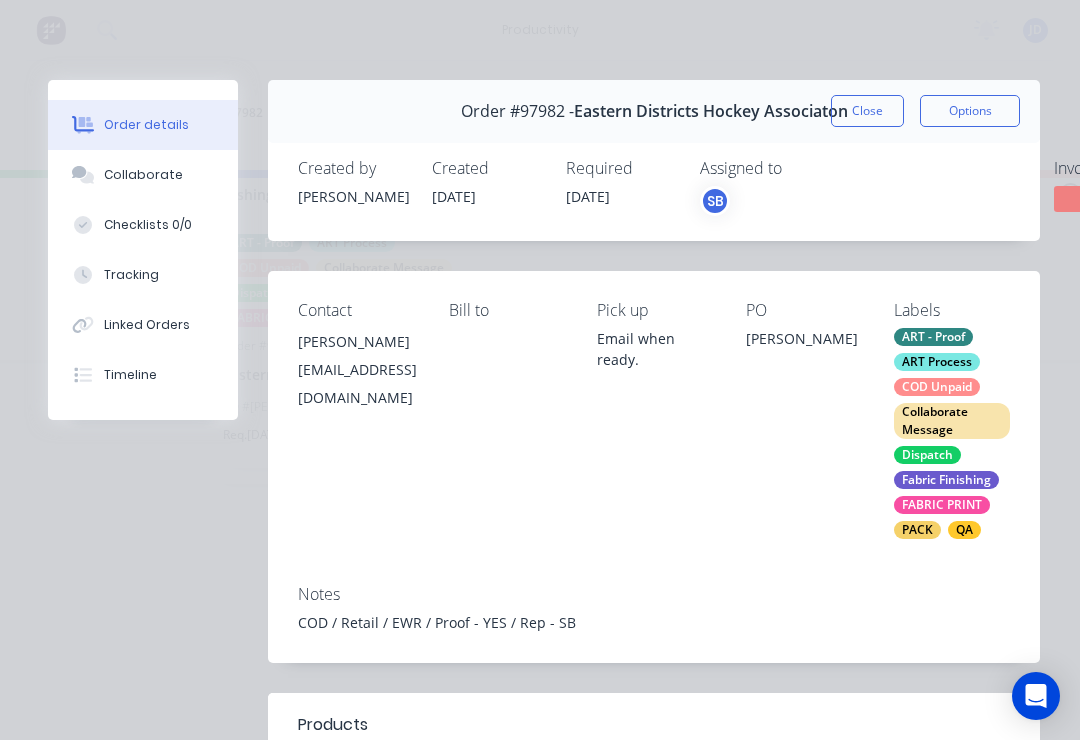 click on "Collaborate" at bounding box center [143, 175] 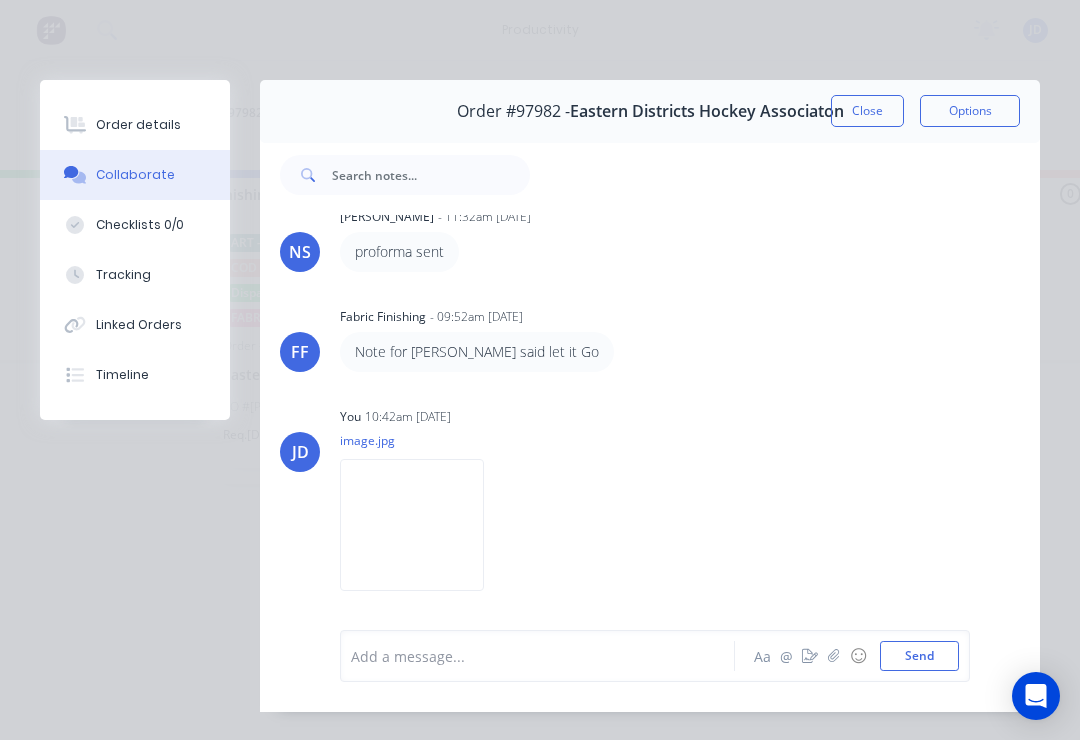 scroll, scrollTop: 584, scrollLeft: 0, axis: vertical 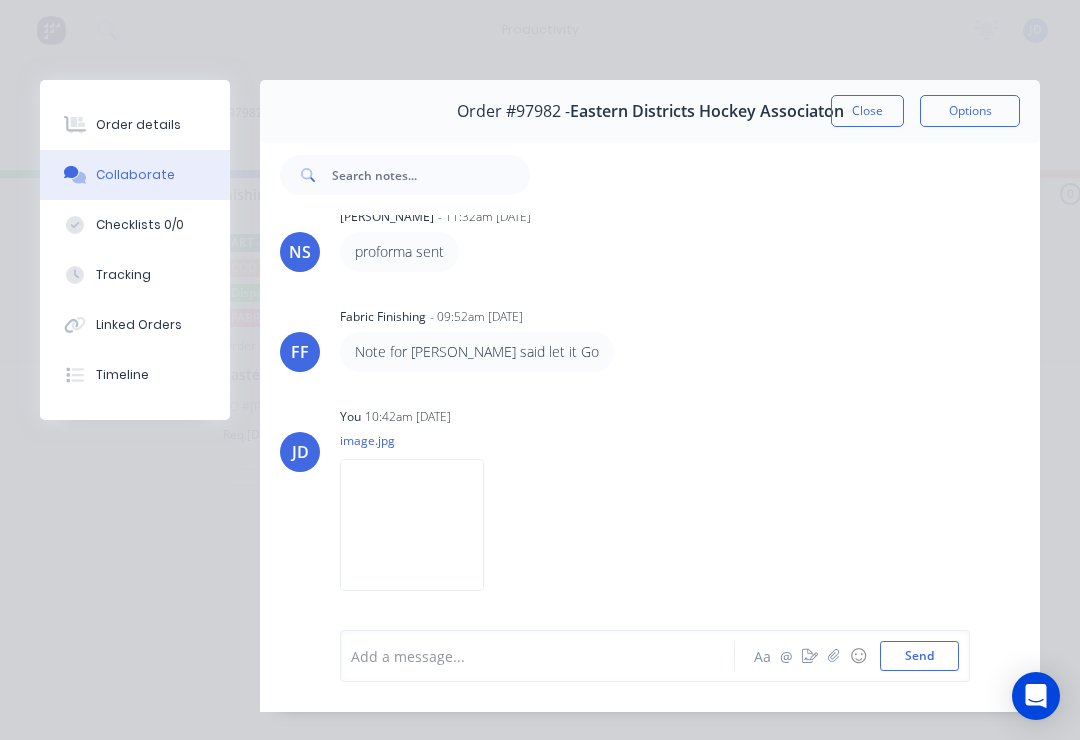 click on "Delete" at bounding box center (0, 0) 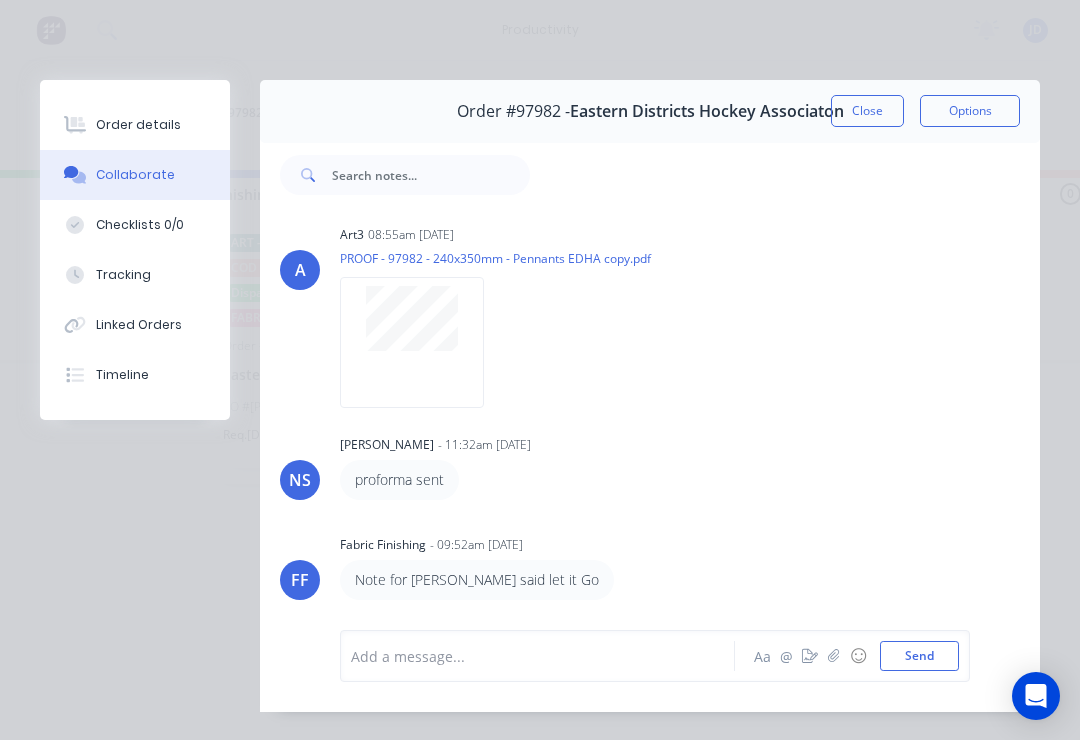 scroll, scrollTop: 340, scrollLeft: 0, axis: vertical 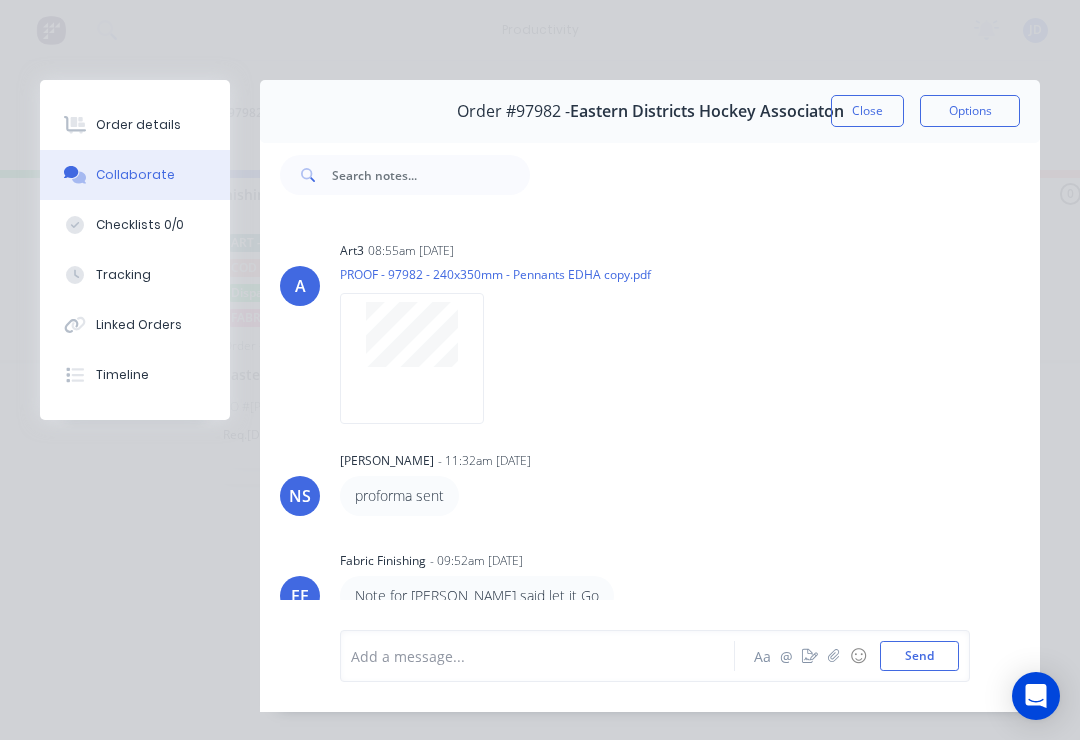 click on "Close" at bounding box center (867, 111) 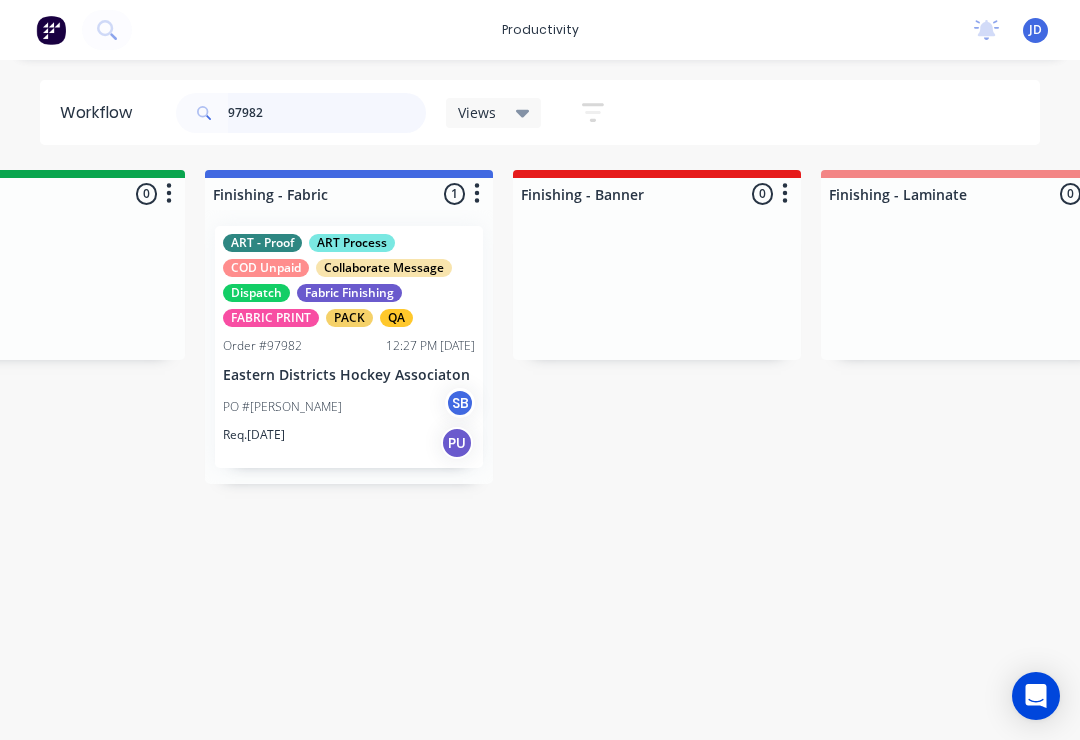 click on "97982" at bounding box center (327, 113) 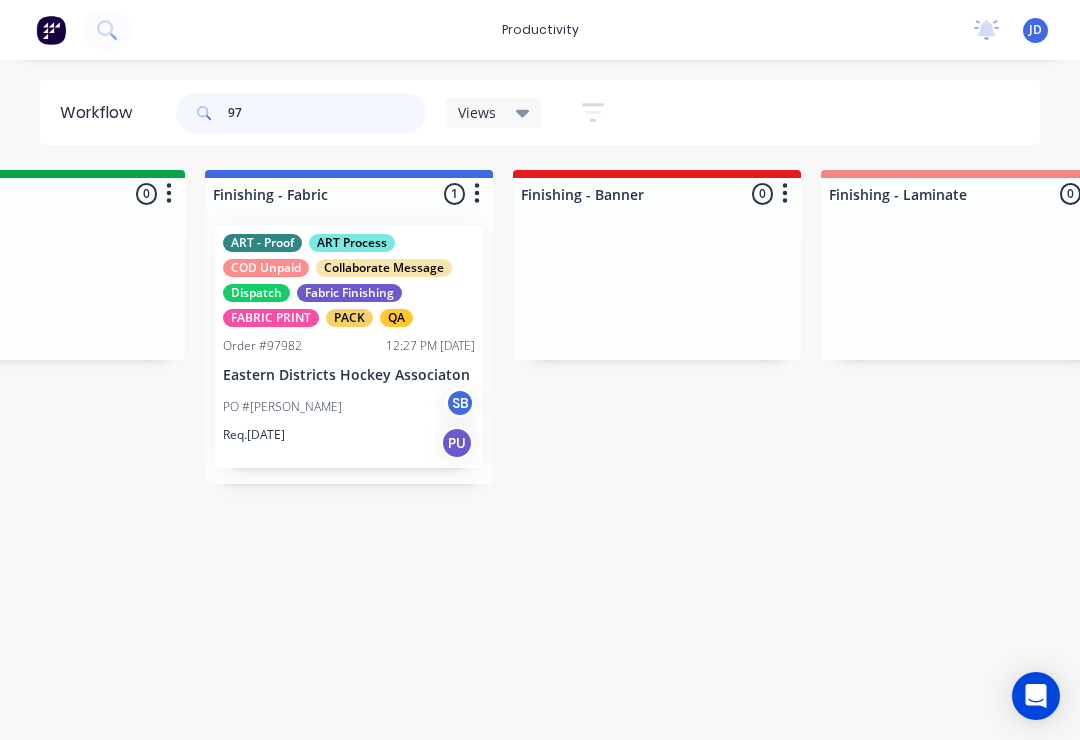 type on "9" 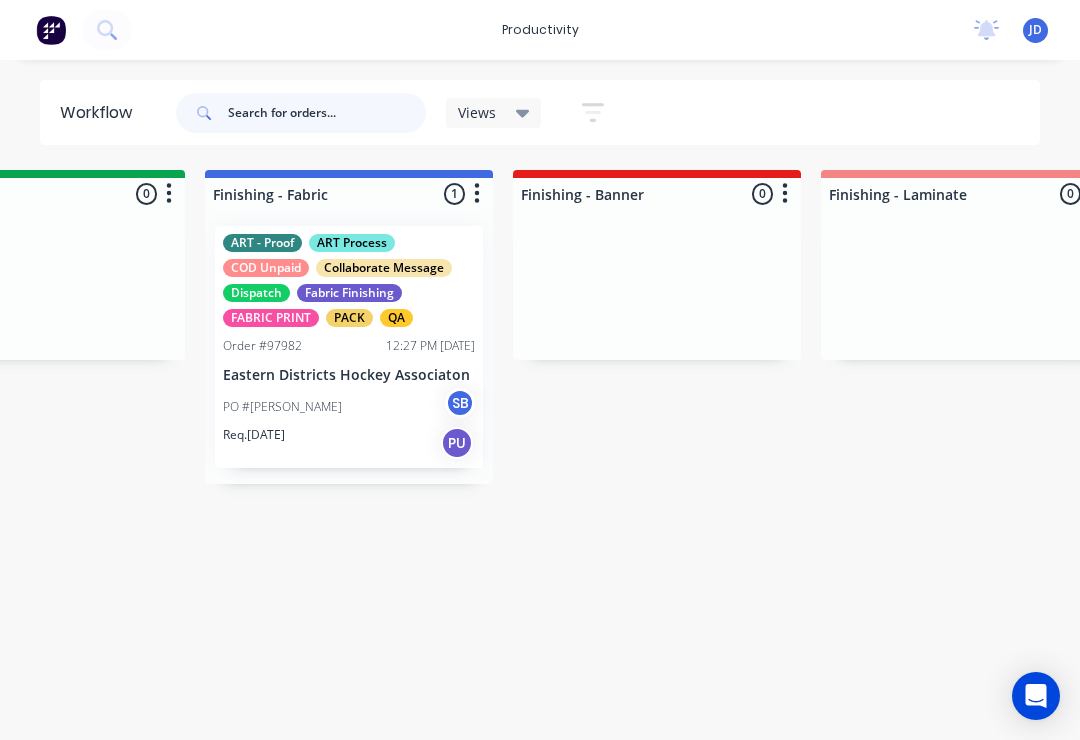 type 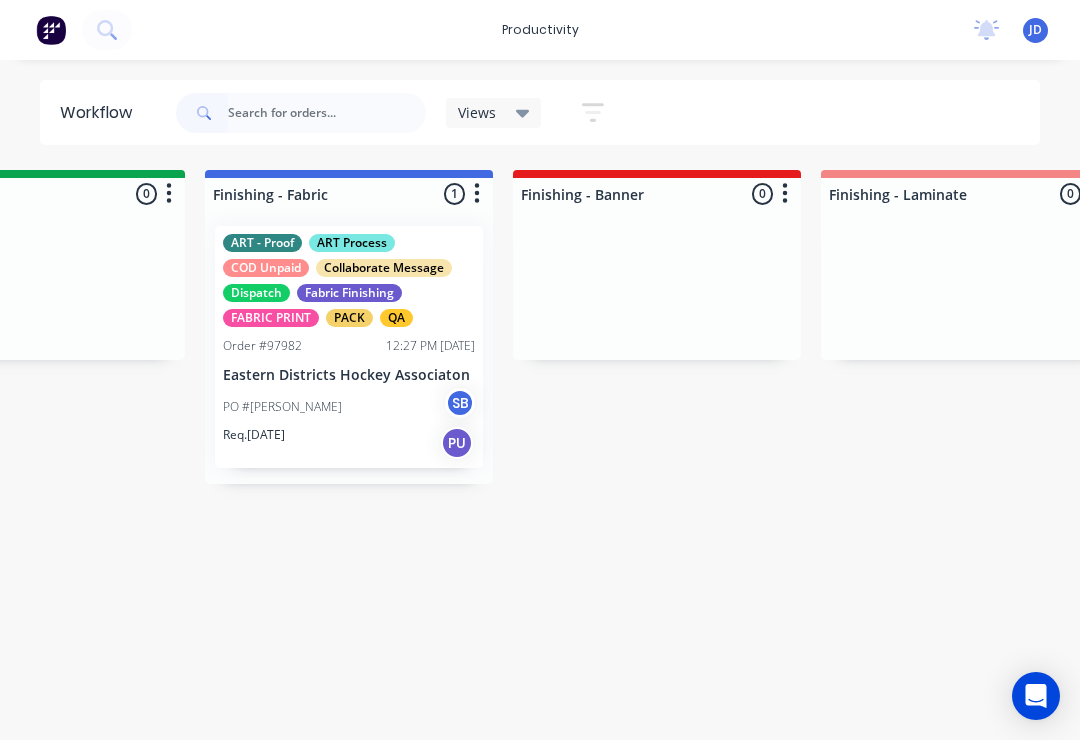 click at bounding box center [657, 285] 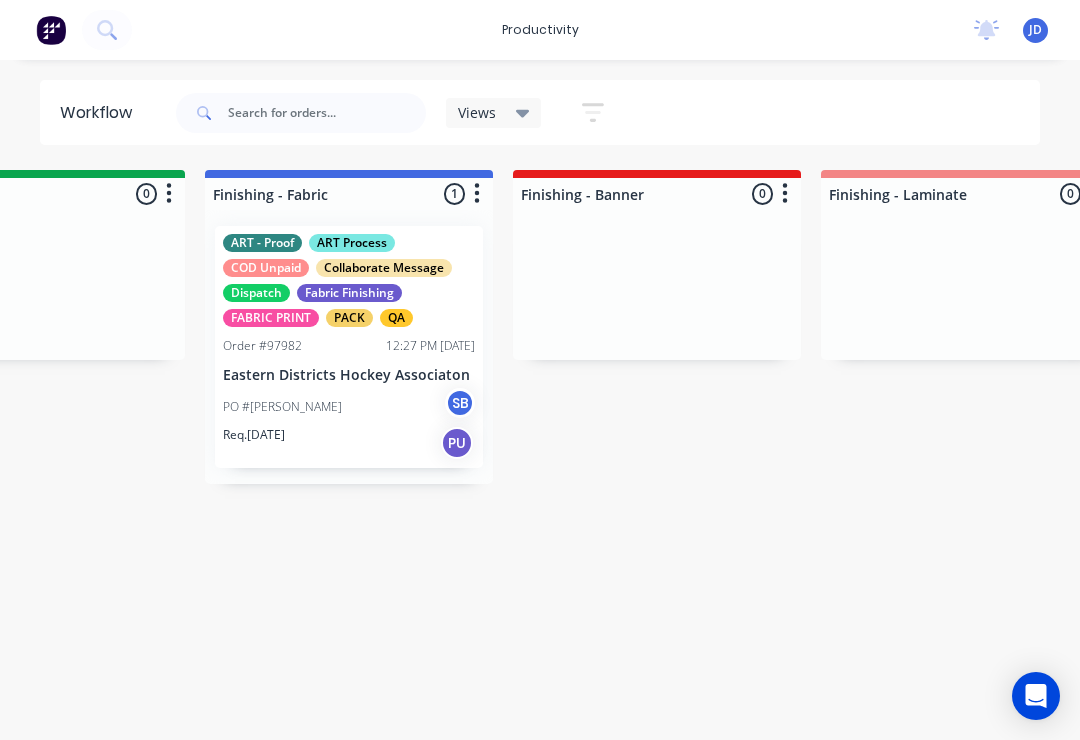 scroll, scrollTop: 0, scrollLeft: 0, axis: both 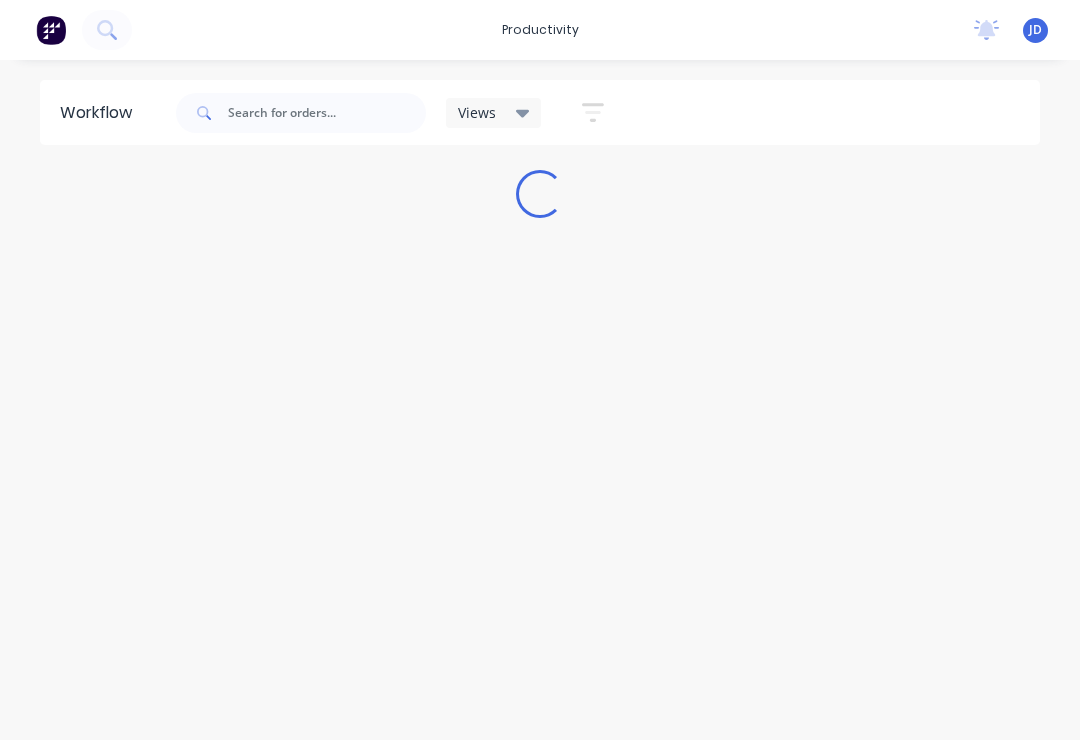 click on "Workflow Views Save new view None   (Default) edit ART DEPT   edit Banner Finishing   edit Cutting   edit Dispatch   edit Fabric Finishing   edit Flatbed- Print   edit Mutoh/Finishing   edit QA   edit Roll 2 Roll   edit Sports   edit URGENT   edit   Show/Hide statuses Show line item cards Show line item cards Hide line item cards Sort by Required date Created date Required date Order number Customer name Most recent Filter by assignee Filter by labels Loading..." at bounding box center [540, 390] 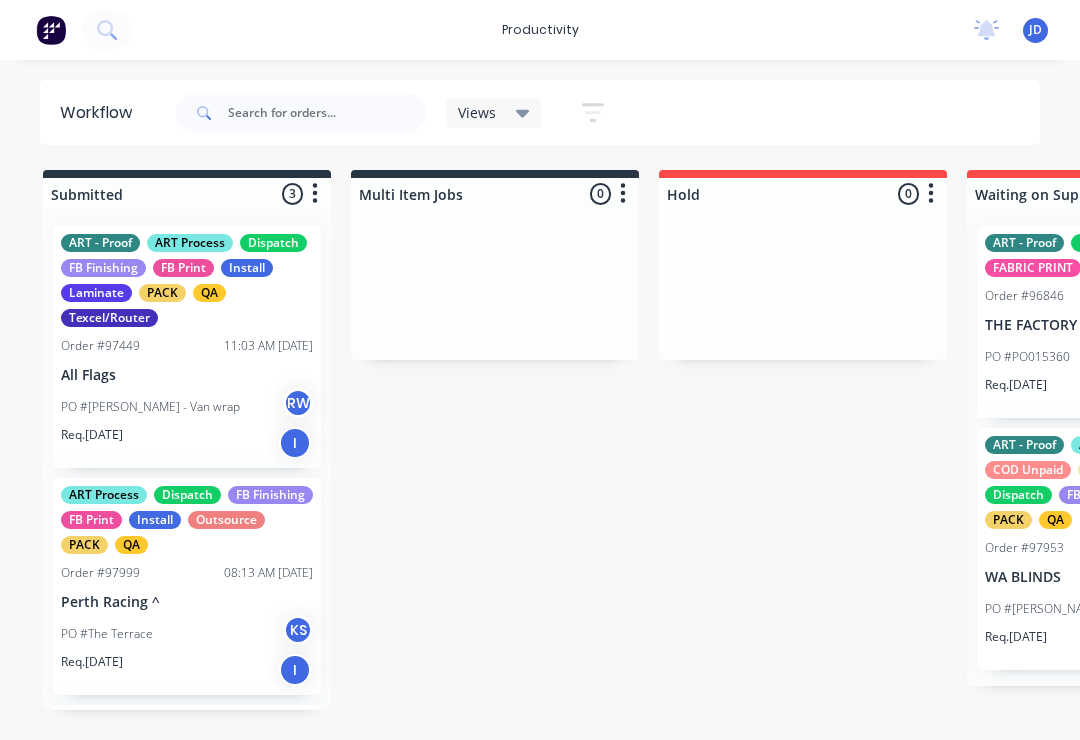 click on "Submitted 3 Sort By Created date Required date Order number Customer name Most recent ART - Proof ART Process Dispatch FB Finishing FB Print Install Laminate PACK QA Texcel/Router Order #97449 11:03 AM 28/05/25 All Flags PO #Rhonda - Van wrap RW Req. 09/06/25 I ART Process Dispatch FB Finishing FB Print Install Outsource PACK QA Order #97999 08:13 AM 24/07/25 Perth Racing ^ PO #The Terrace KS Req. 29/07/25 I ART - Proof ART Process COD Unpaid Collaborate Message Install Laminate PACK QA R2R Finishing R2R Print Site Check Order #98023 11:54 AM 22/07/25 Waterfall Signs & Graphics PO #Paul Waterfall SB Req. 05/08/25 I Multi Item Jobs 0 Sort By Created date Required date Order number Customer name Most recent Hold 0 Sort By Created date Required date Order number Customer name Most recent Waiting on Supplier 2 Sort By Created date Required date Order number Customer name Most recent ART - Proof Dispatch FABRIC PRINT PACK QA Order #96846 11:11 AM 30/04/25 THE FACTORY / DIGITAL ARTWORKS ^ PO #PO015360 GD Req. PU QA" at bounding box center [3827, 440] 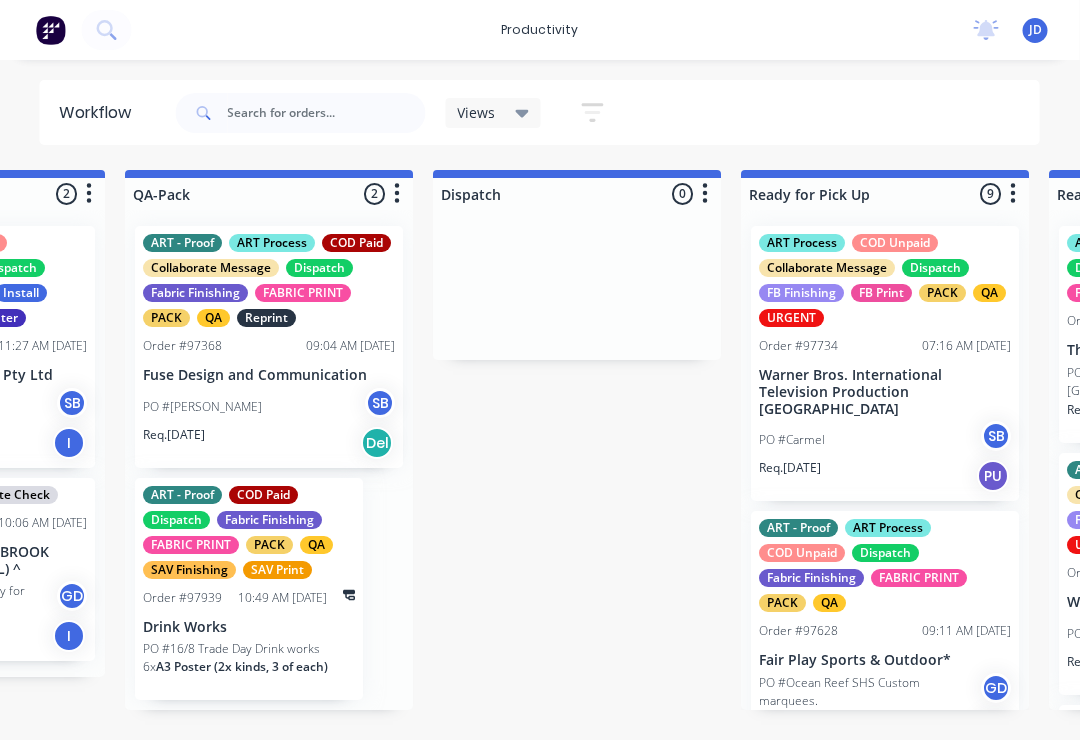 click on "Fuse Design and Communication" at bounding box center (270, 375) 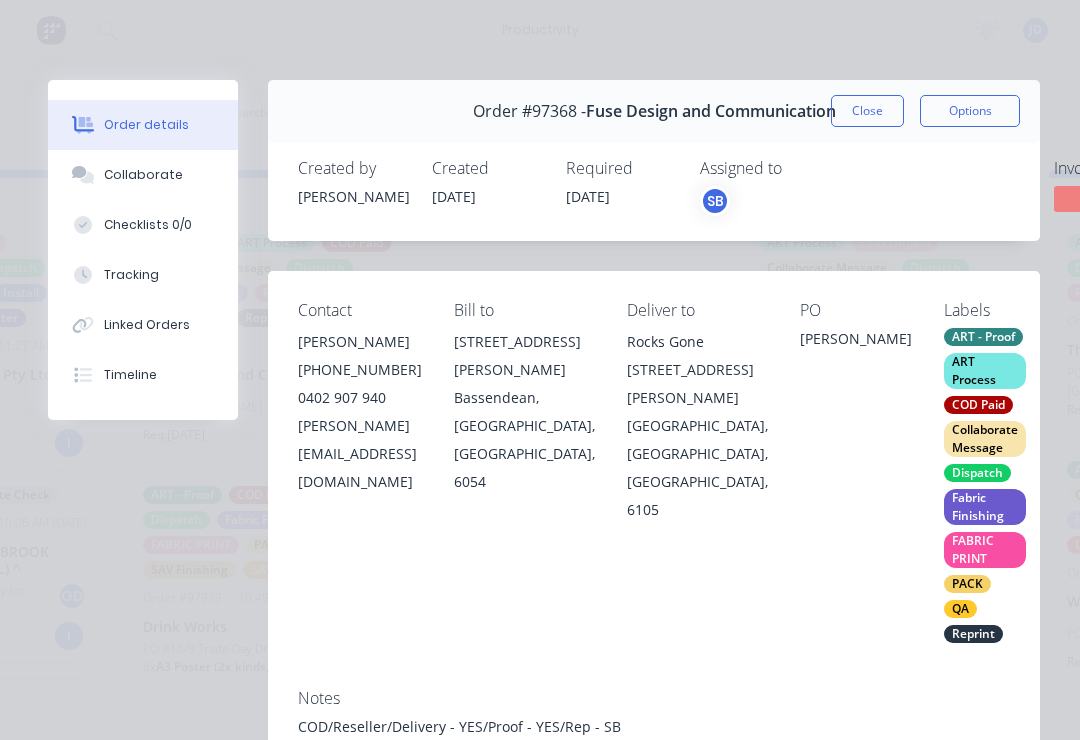 click on "Collaborate" at bounding box center (143, 175) 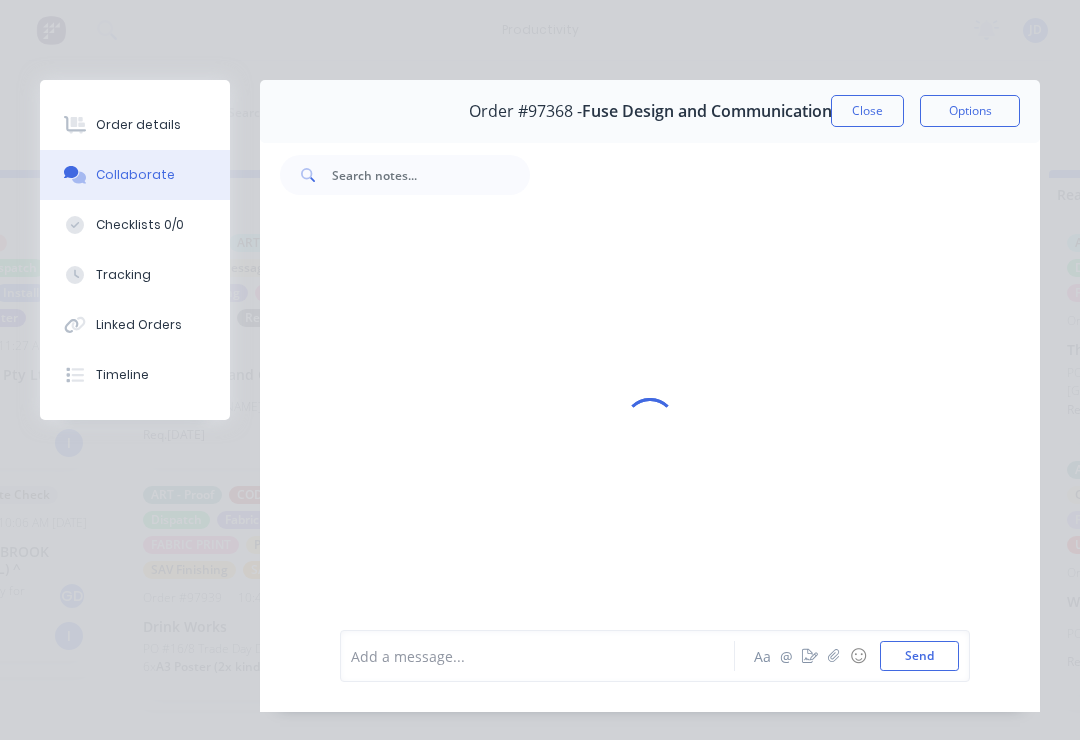scroll, scrollTop: 1668, scrollLeft: 0, axis: vertical 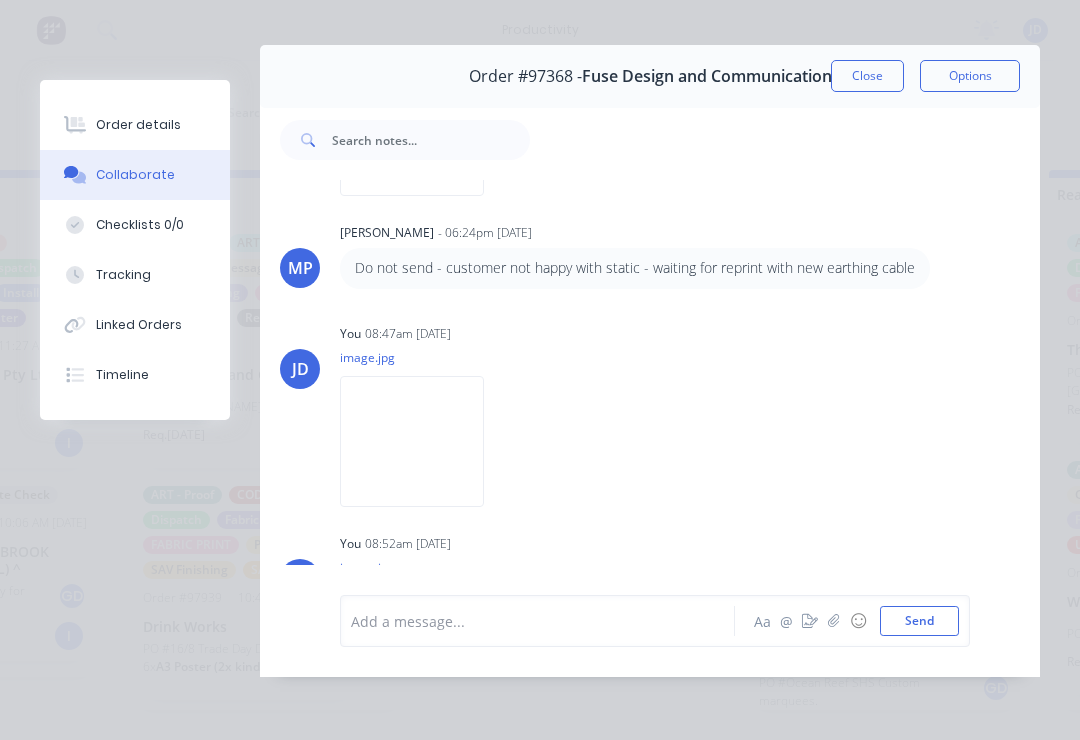 click at bounding box center (412, 441) 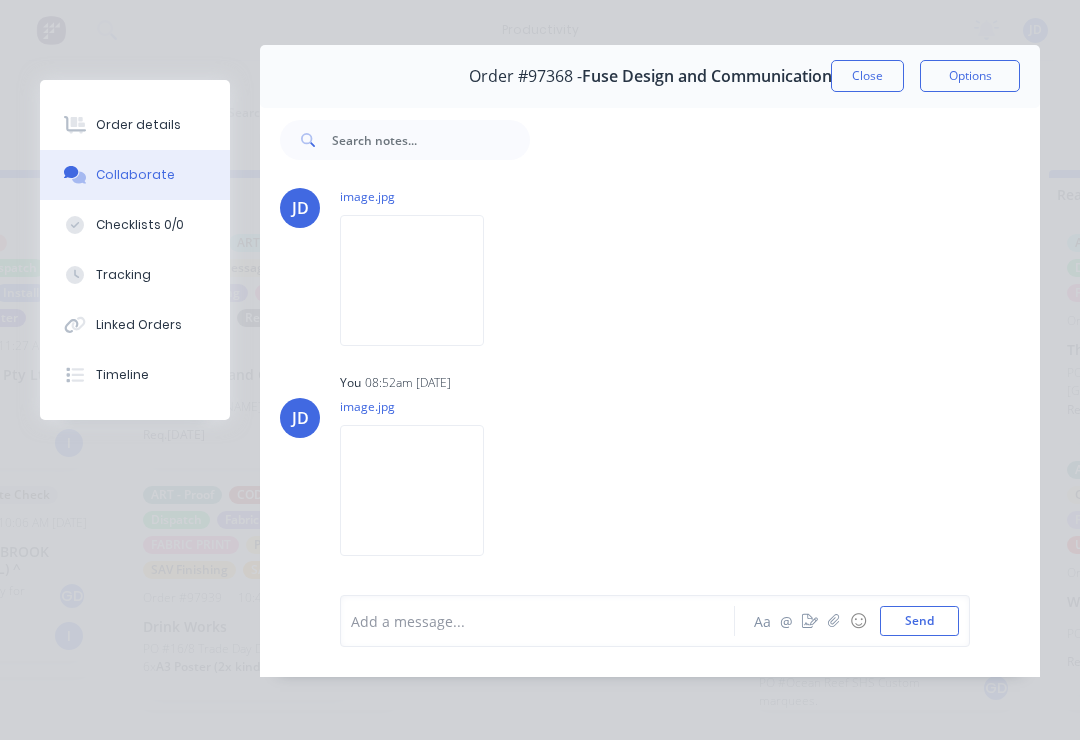 scroll, scrollTop: 1860, scrollLeft: 0, axis: vertical 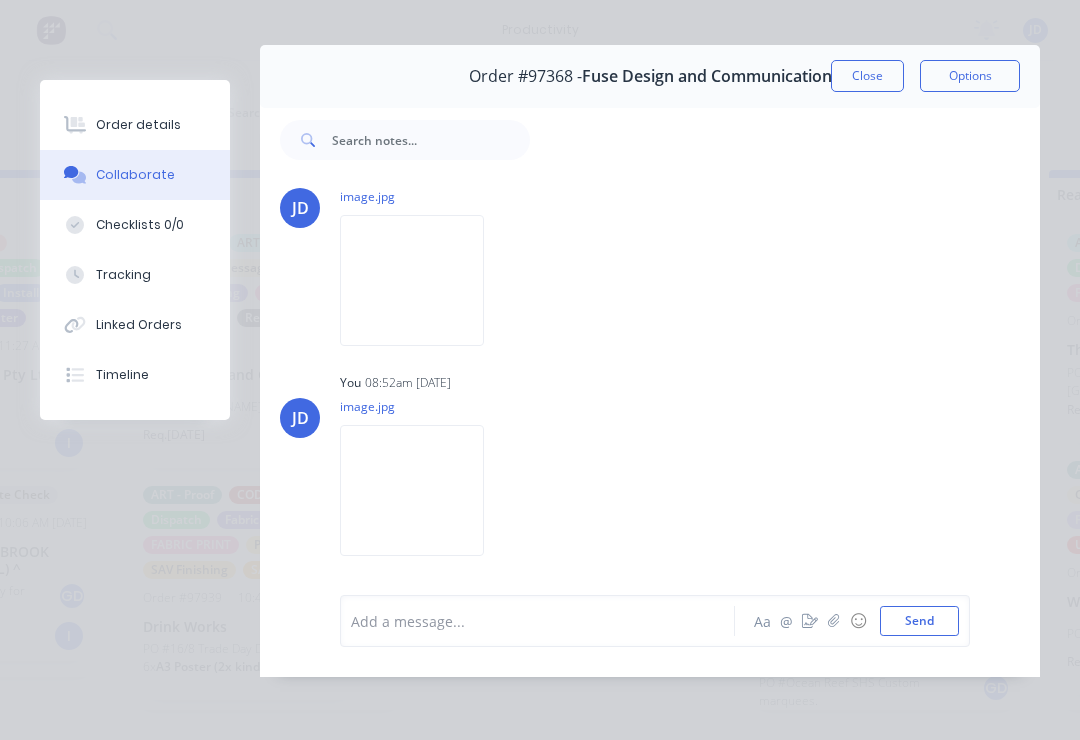 click at bounding box center [412, 490] 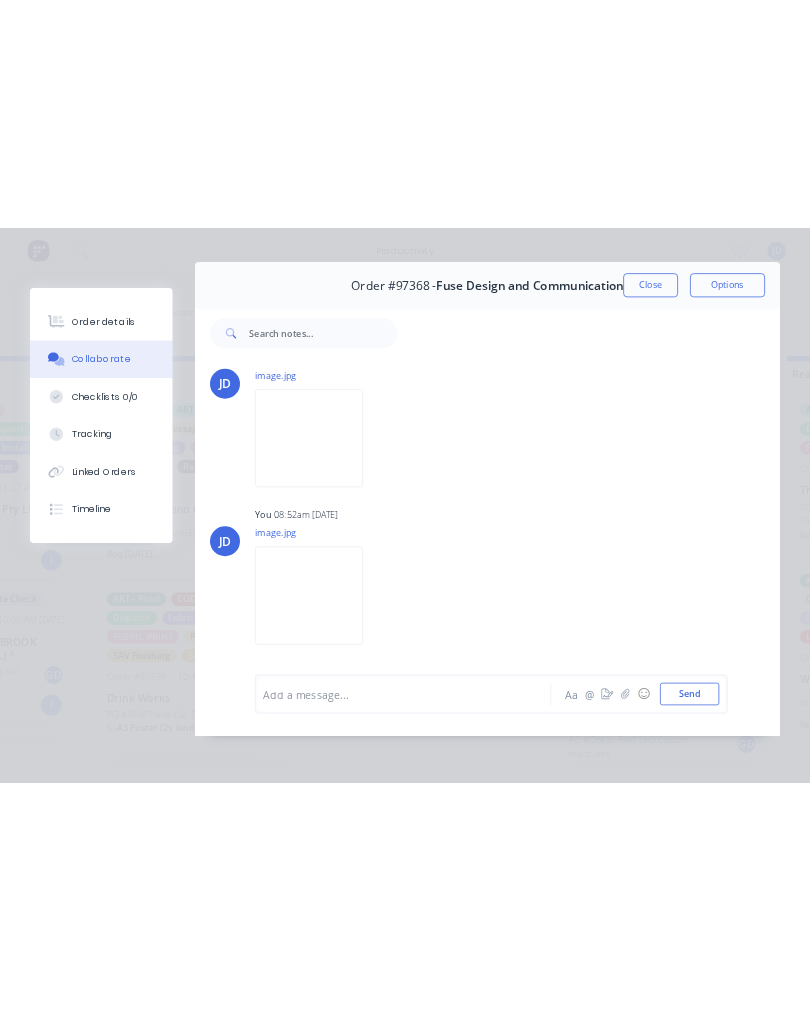 scroll, scrollTop: 0, scrollLeft: 0, axis: both 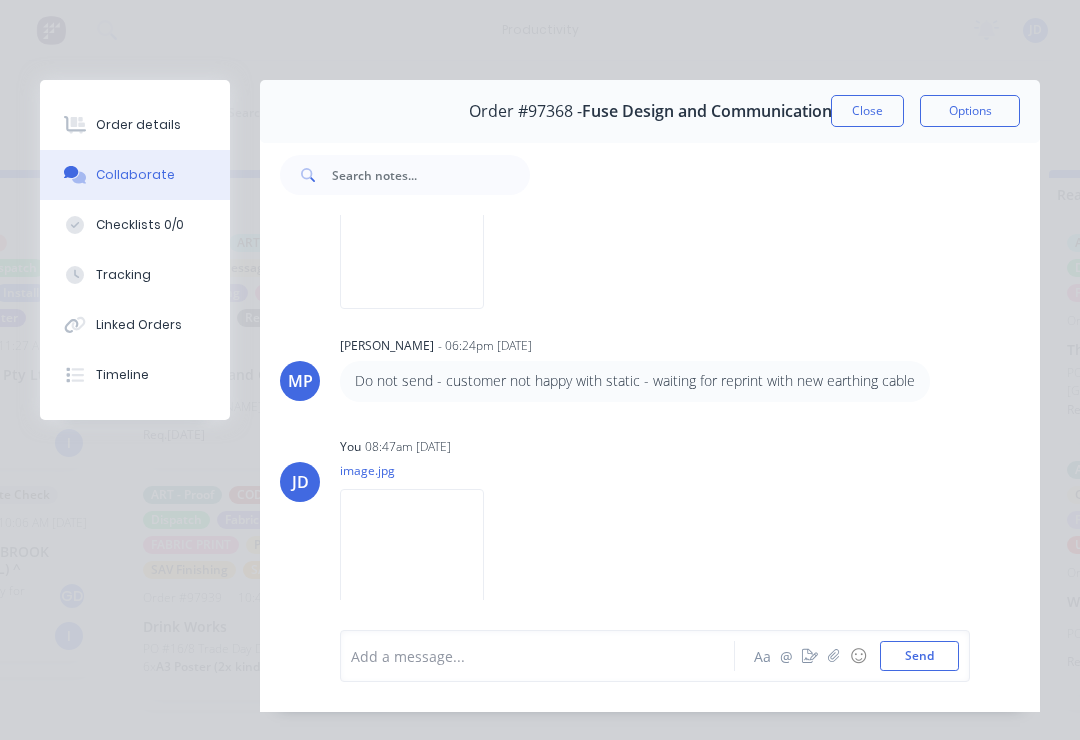 click on "Close" at bounding box center [867, 111] 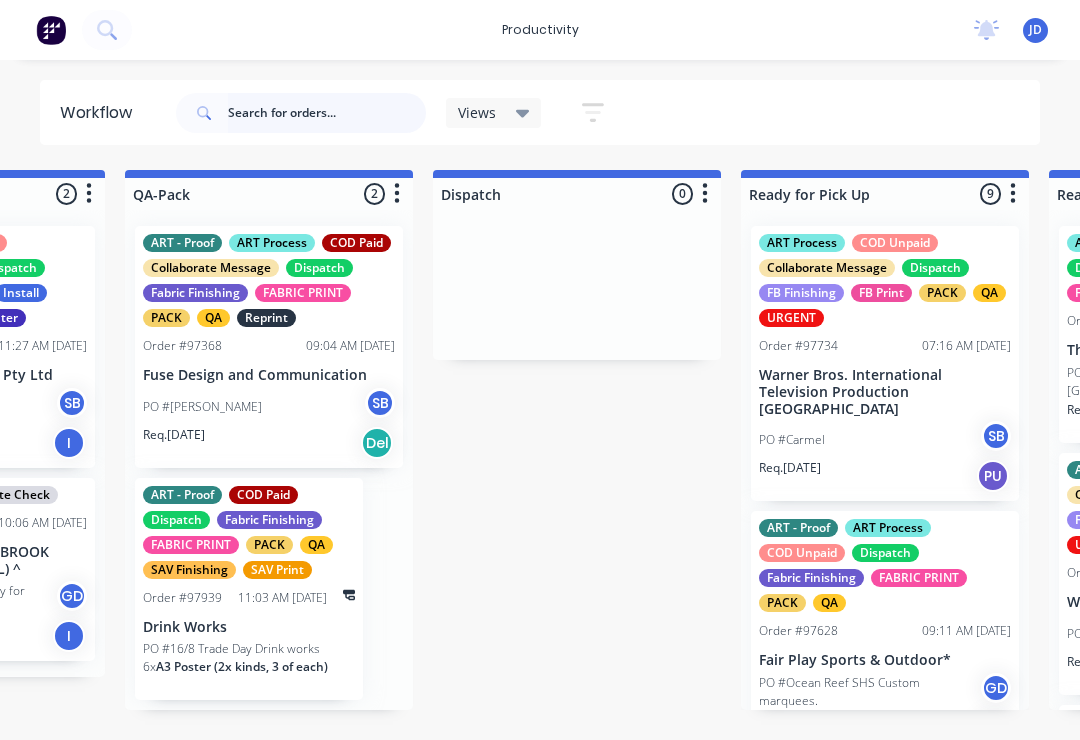 click at bounding box center (327, 113) 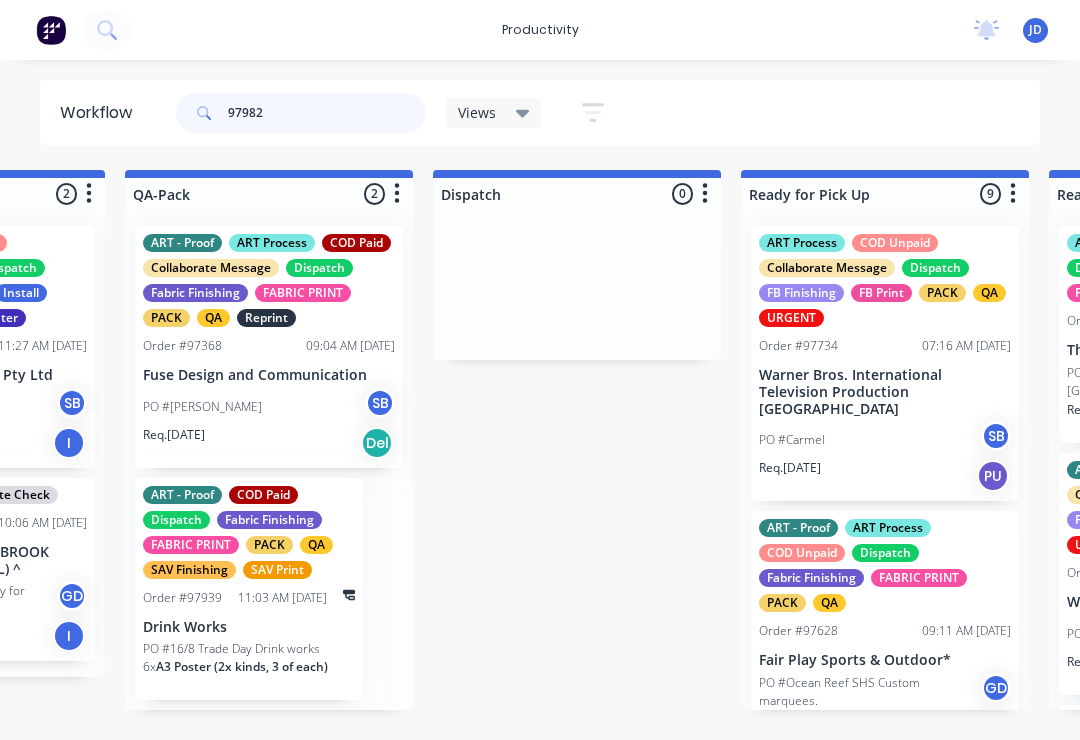 scroll, scrollTop: 0, scrollLeft: 0, axis: both 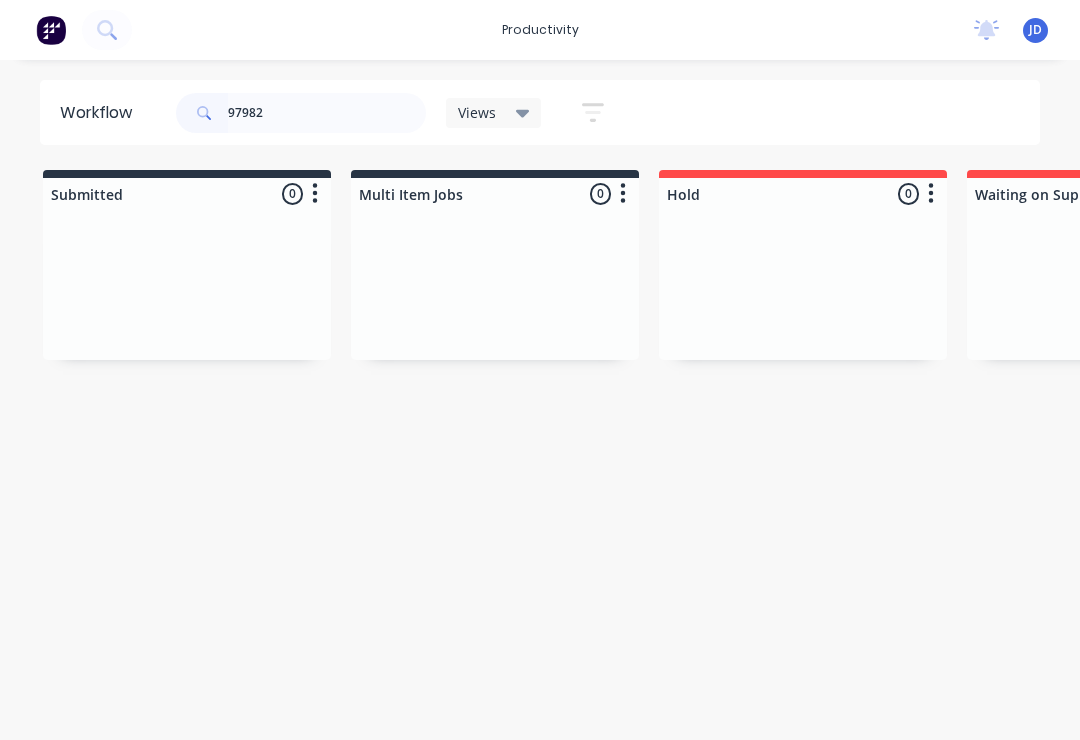 click on "Submitted 0 Sort By Created date Required date Order number Customer name Most recent Multi Item Jobs 0 Sort By Created date Required date Order number Customer name Most recent Hold 0 Sort By Created date Required date Order number Customer name Most recent Waiting on Supplier 0 Sort By Created date Required date Order number Customer name Most recent Waiting Artwork 0 Sort By Created date Required date Order number Customer name Most recent Art 0 Sort By Created date Required date Order number Customer name Most recent Waiting Approval 0 Sort By Created date Required date Order number Customer name Most recent Approved 0 Sort By Created date Required date Order number Customer name Most recent Print- R2R 0 Sort By Created date Required date Order number Customer name Most recent Print - Fabric 0 Sort By Created date Required date Order number Customer name Most recent Print - Flat Bed 0 Sort By Created date Required date Order number Customer name Most recent Print - Mutoh 0 Sort By Created date Most recent" at bounding box center [3827, 327] 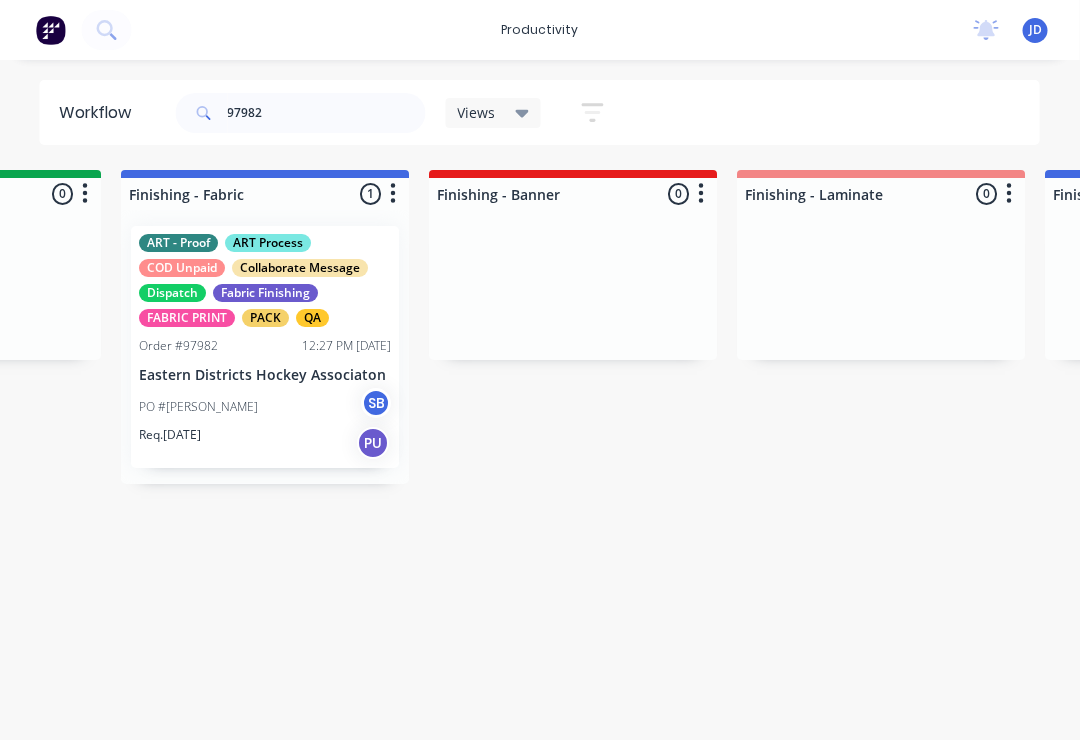 click on "ART - Proof ART Process COD Unpaid Collaborate Message Dispatch Fabric Finishing FABRIC PRINT PACK QA Order #97982 12:27 PM 16/07/25 Eastern Districts Hockey Associaton PO #Maxine SB Req. 23/07/25 PU" at bounding box center (266, 347) 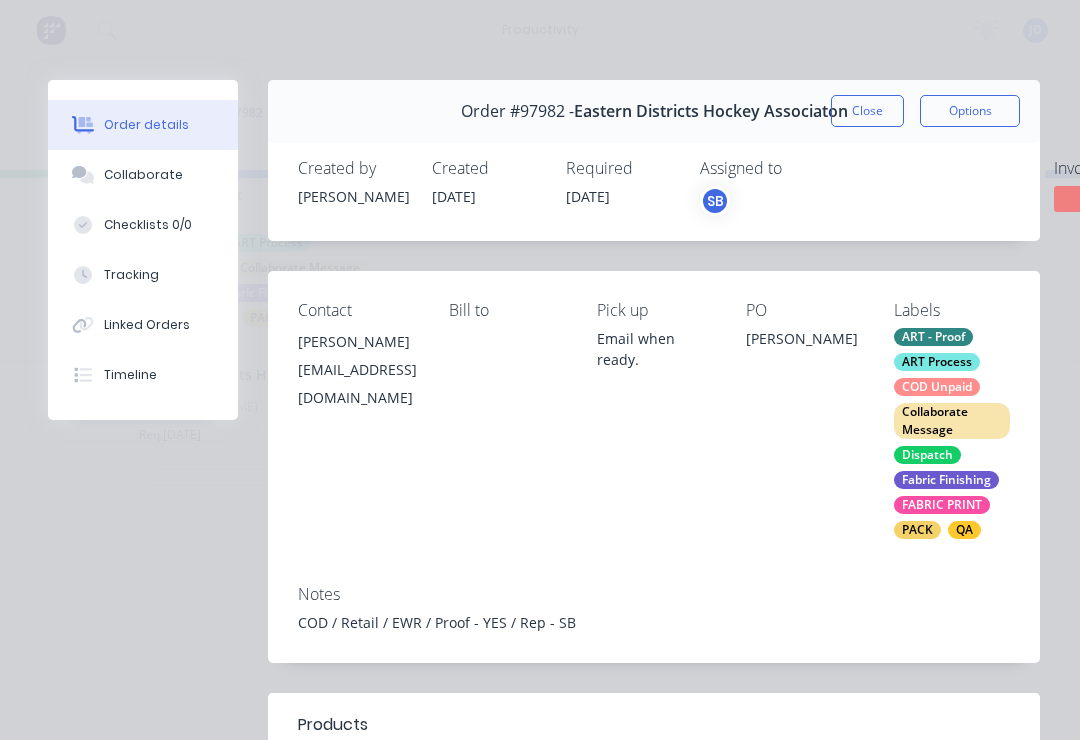 click on "Collaborate" at bounding box center [143, 175] 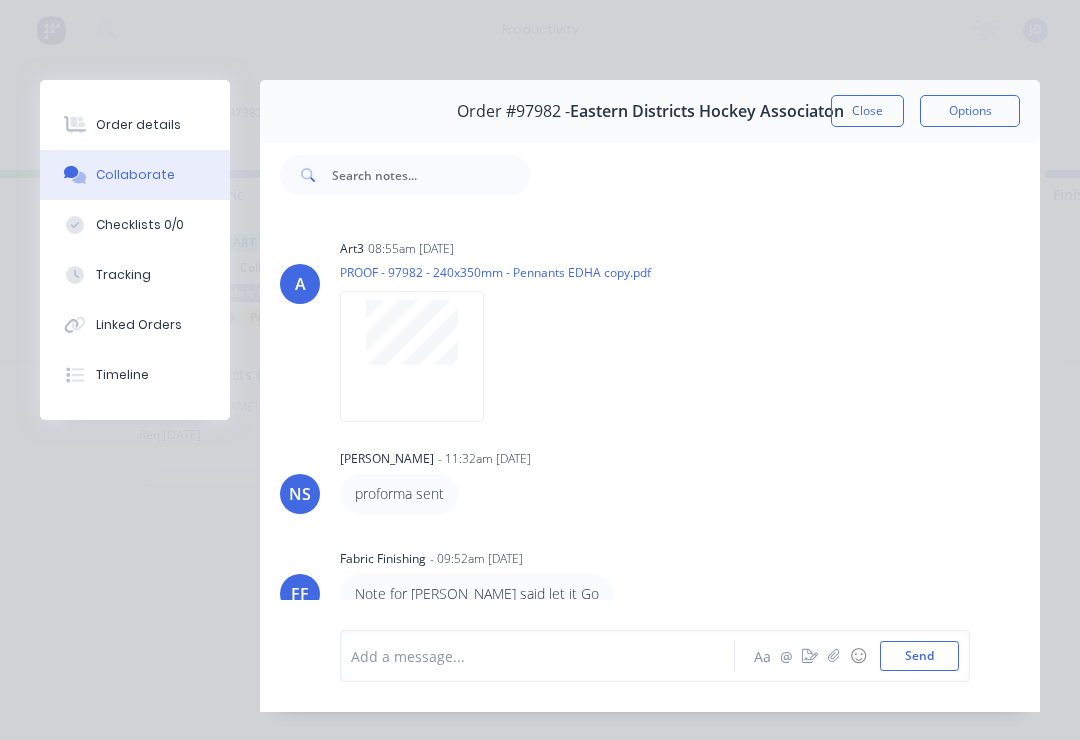 scroll, scrollTop: 340, scrollLeft: 0, axis: vertical 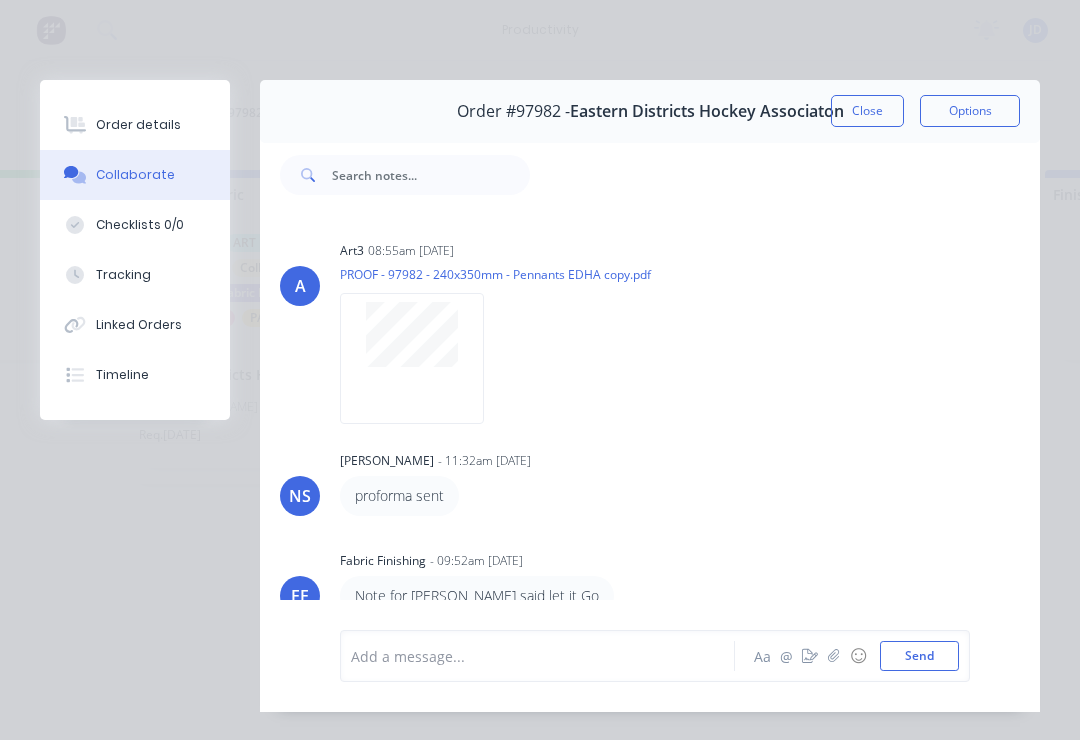 click on "☺" at bounding box center (858, 656) 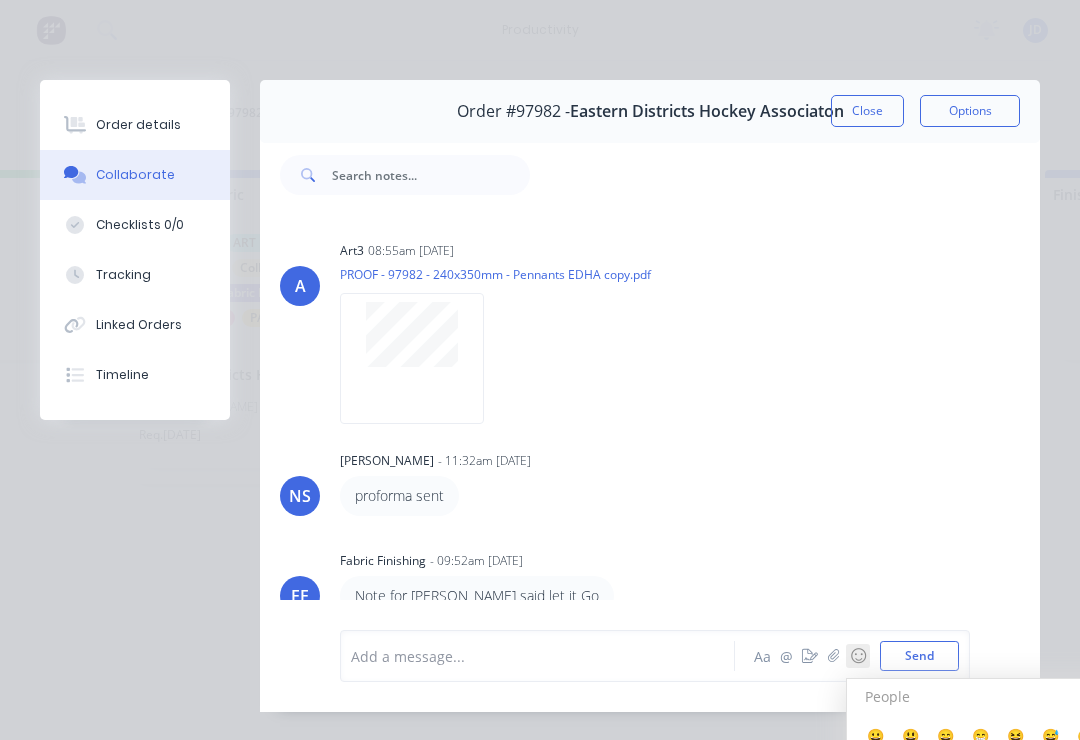 click on "SB Shannon Bowman 11:05am 16/07/25 Proof-94260 -  EDHA_Rec_Pennants 2024.pdf Download SB Shannon Bowman  - 11:05am 16/07/25 Previous proof attached for design – year to be updated to 2025.
There is room in the pricing for artwork. A art3  08:55am 17/07/25 PROOF - 97982 - 240x350mm - Pennants EDHA copy.pdf Download NS Natasha Searle  - 11:32am 21/07/25 proforma sent FF Fabric Finishing  - 09:52am 24/07/25 Note for John - Dan said let it Go" at bounding box center (650, 407) 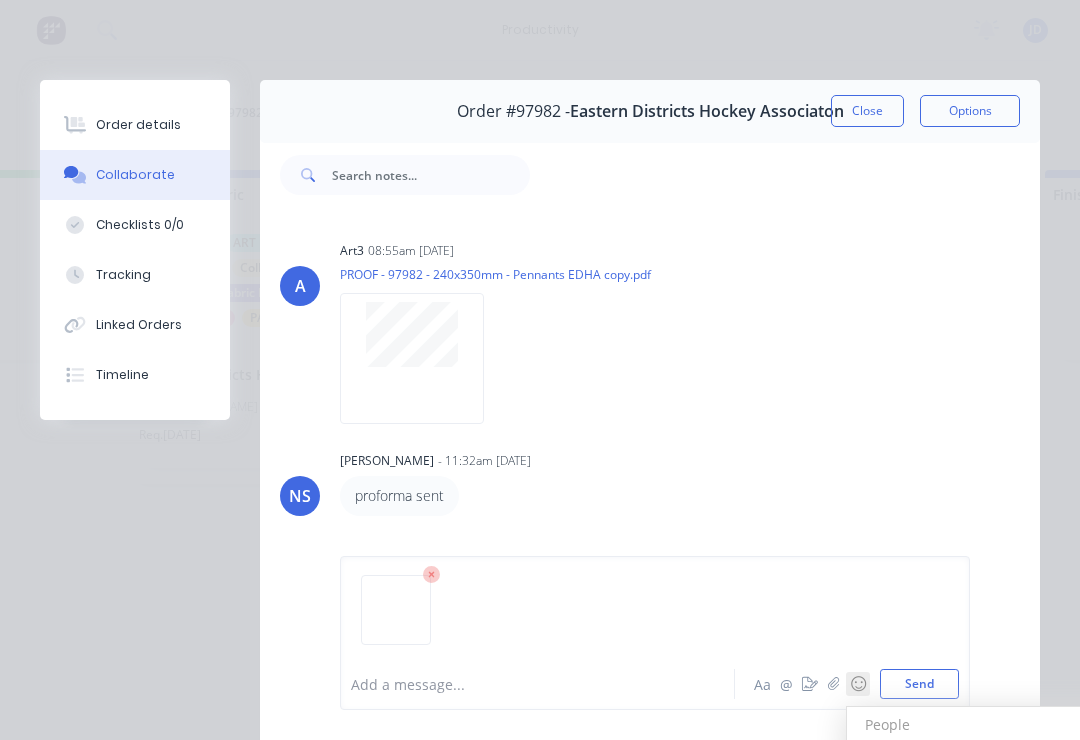click on "Send" at bounding box center (919, 684) 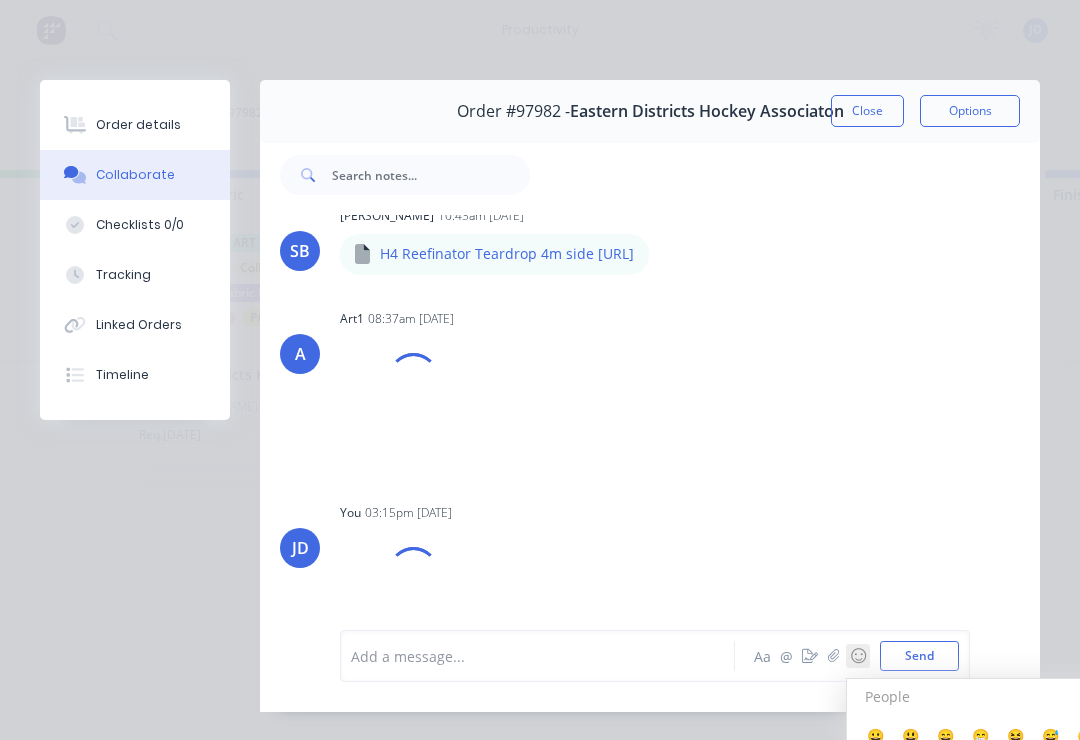 scroll, scrollTop: 488, scrollLeft: 0, axis: vertical 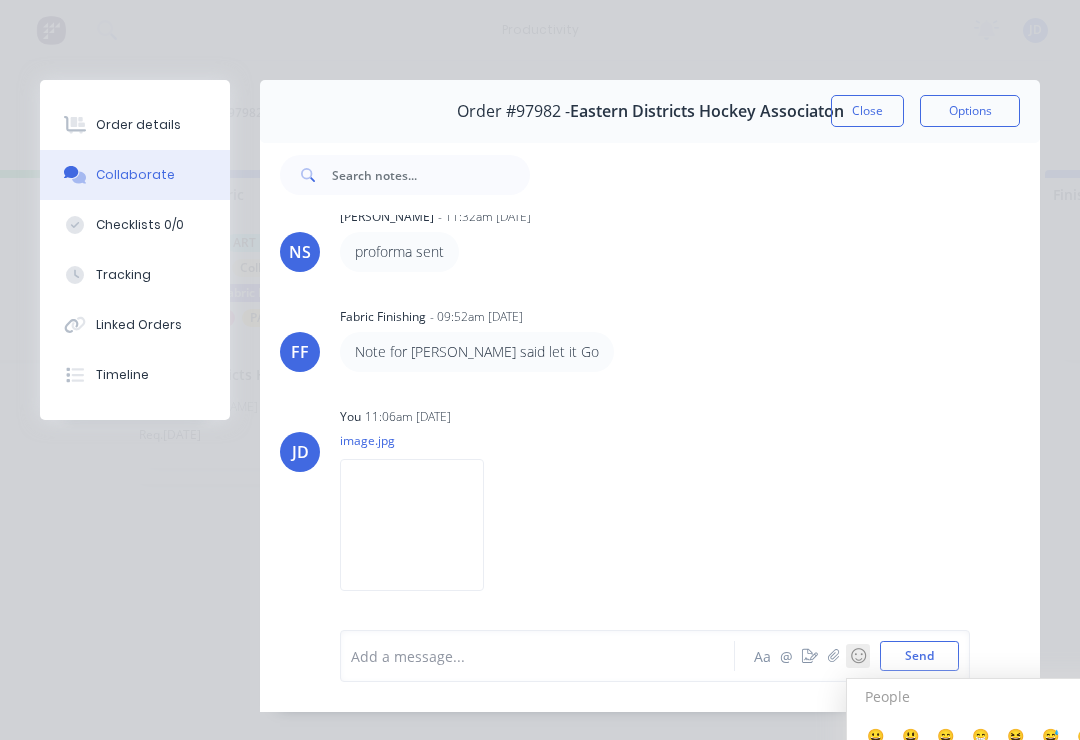 click on "Close" at bounding box center [867, 111] 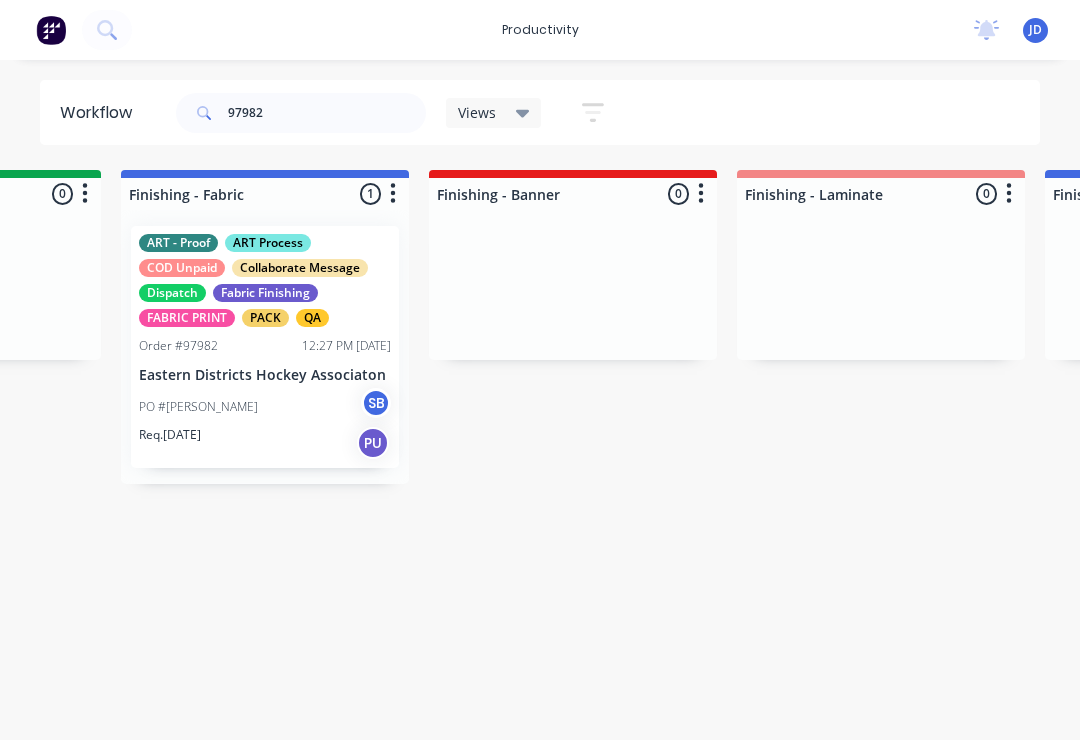 click on "ART - Proof ART Process COD Unpaid Collaborate Message Dispatch Fabric Finishing FABRIC PRINT PACK QA Order #97982 12:27 PM 16/07/25 Eastern Districts Hockey Associaton PO #Maxine SB Req. 23/07/25 PU" at bounding box center [265, 347] 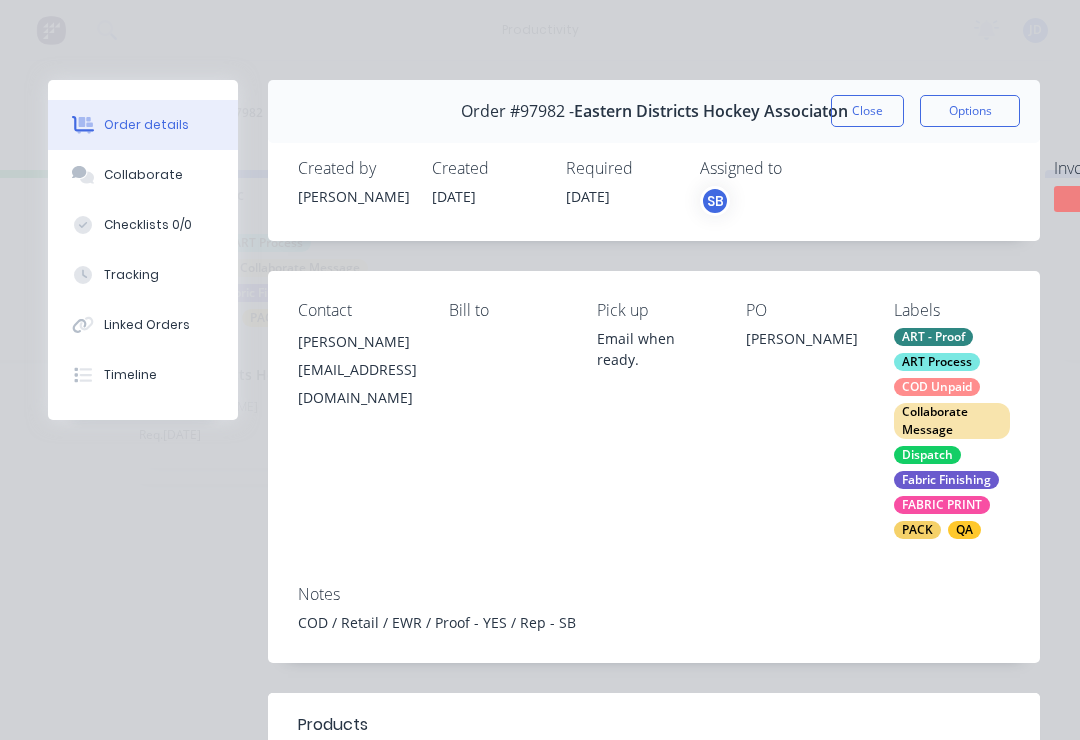 click on "Checklists 0/0" at bounding box center (143, 225) 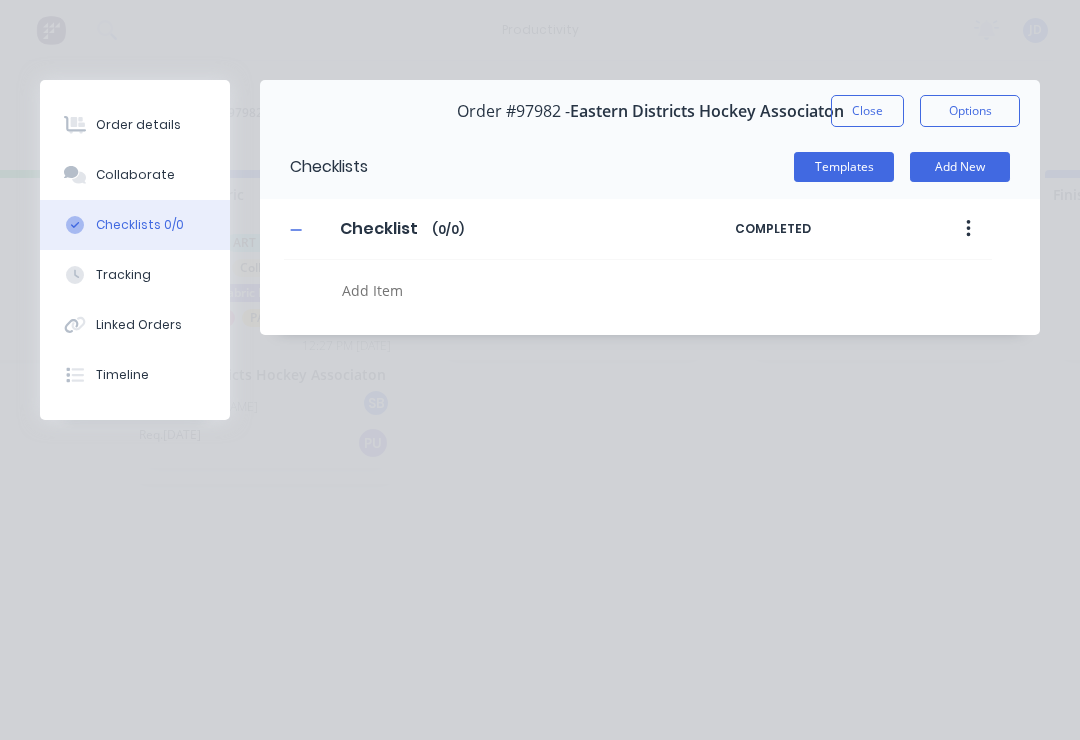 click on "Collaborate" at bounding box center (135, 175) 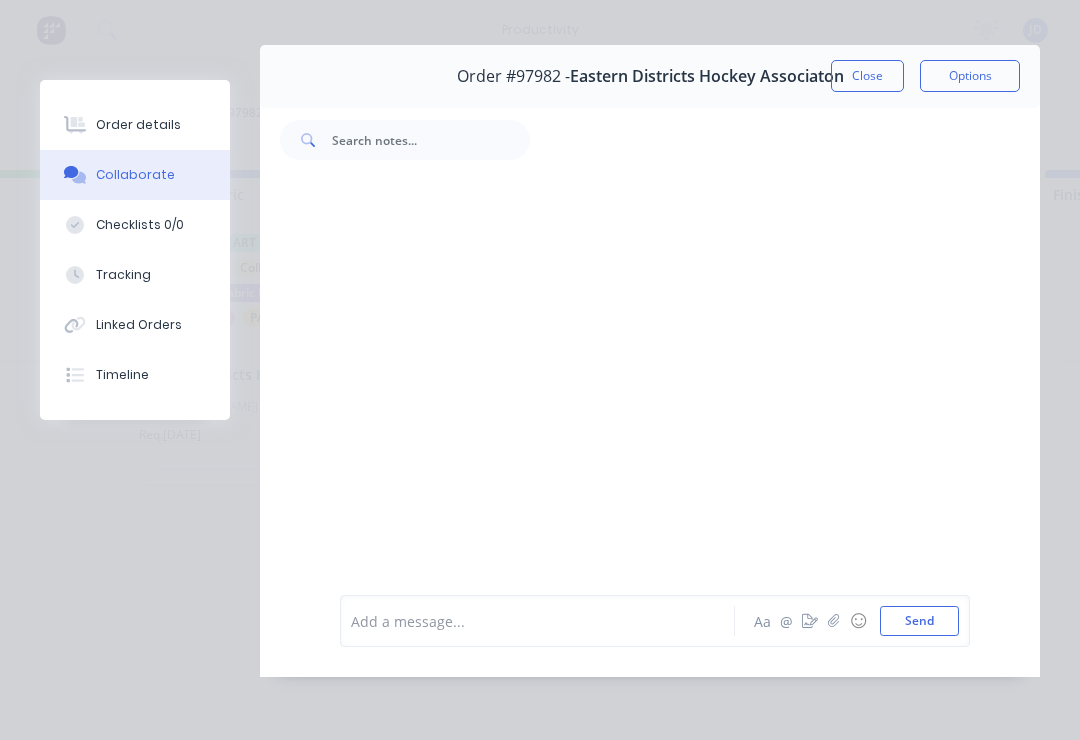 scroll, scrollTop: 66, scrollLeft: 0, axis: vertical 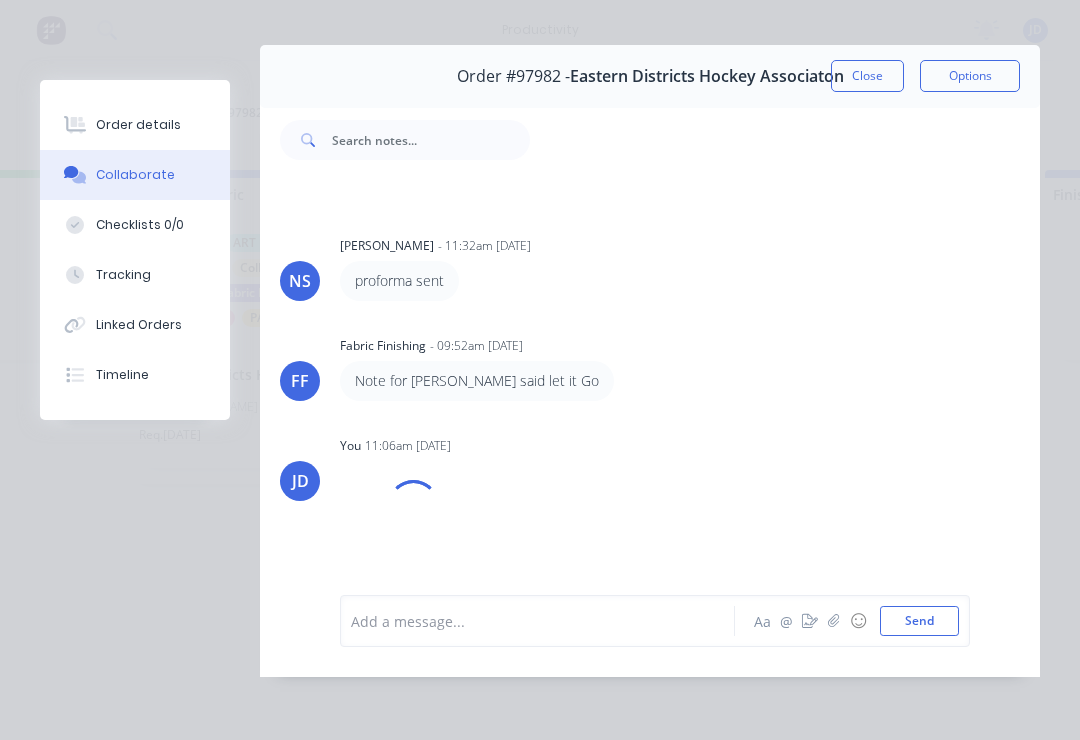 click on "Close" at bounding box center (867, 76) 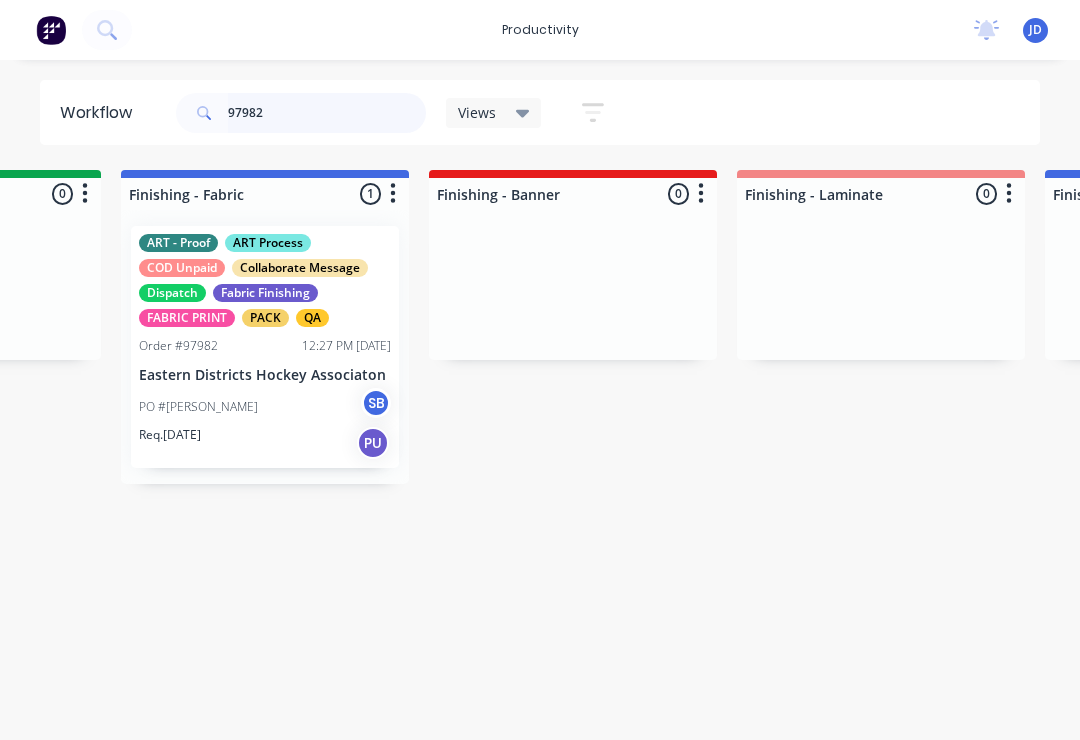 click on "97982" at bounding box center [327, 113] 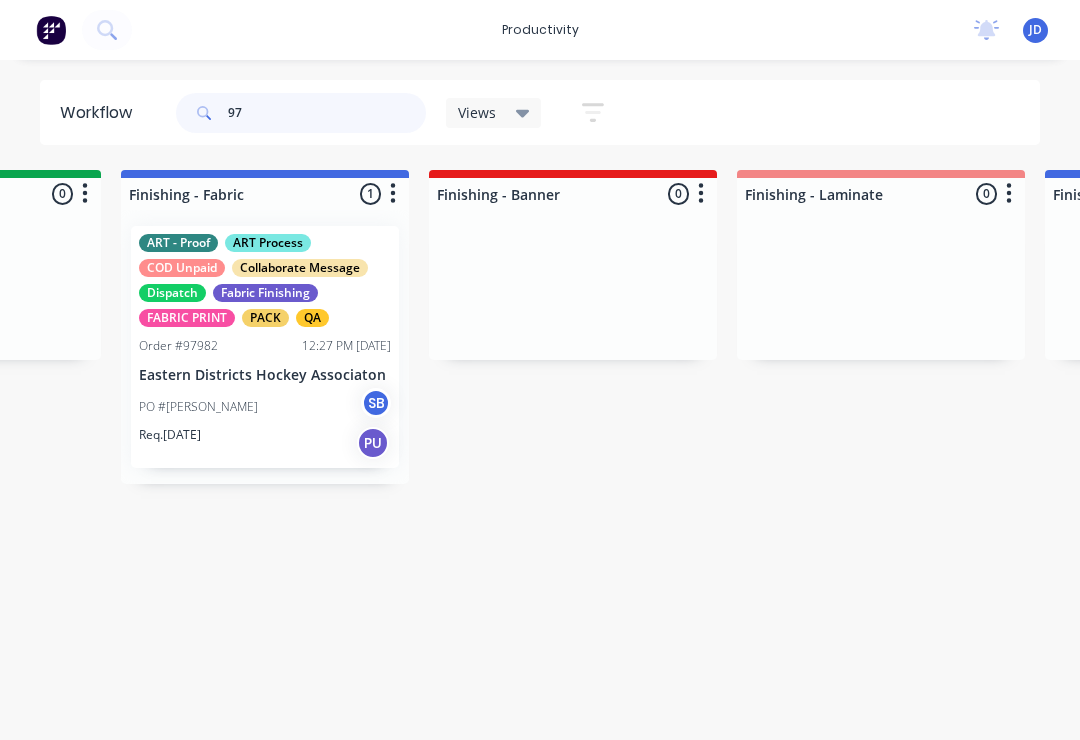 type on "9" 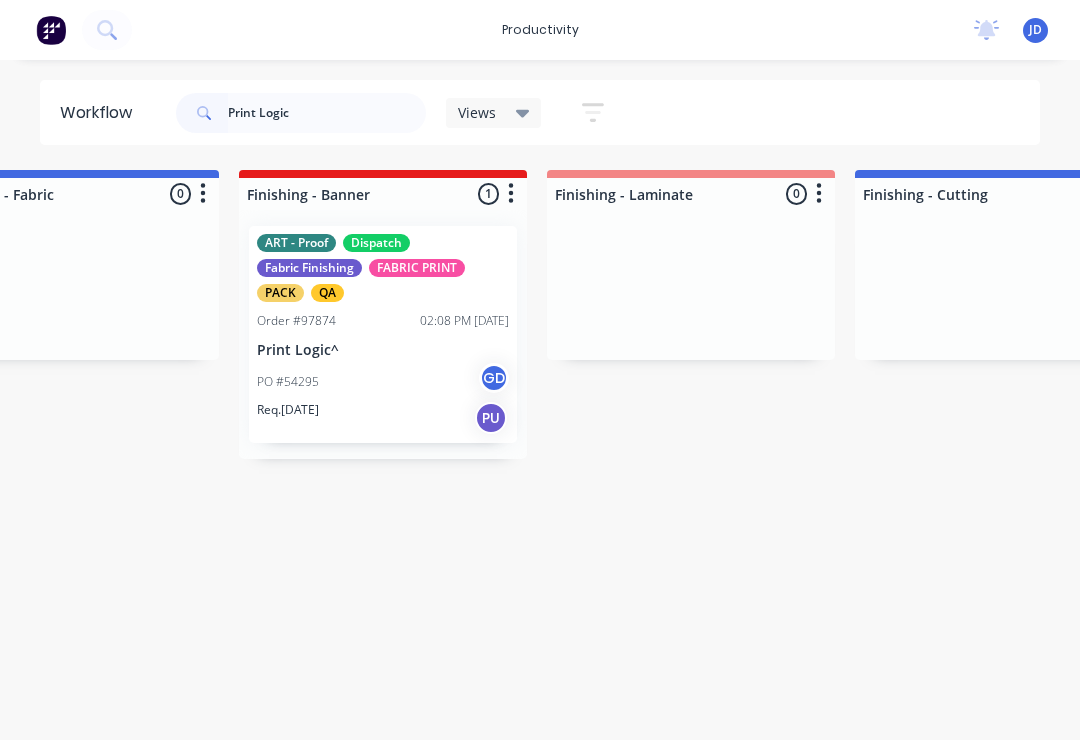 scroll, scrollTop: 0, scrollLeft: 3820, axis: horizontal 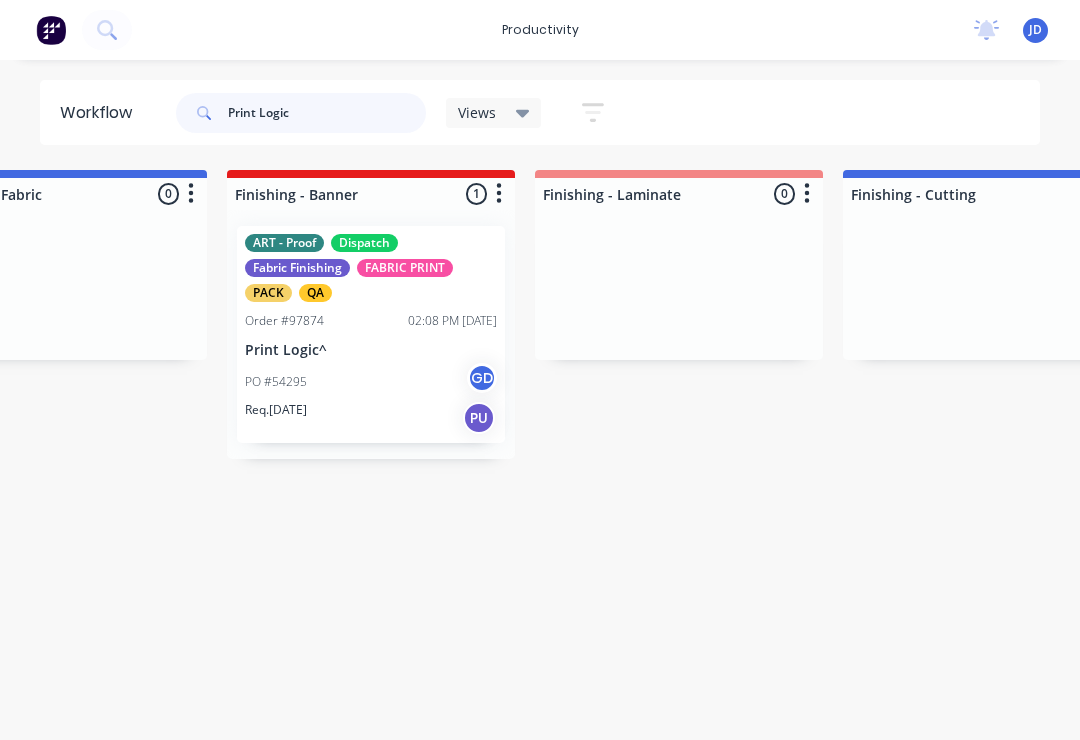 type on "Print Logic" 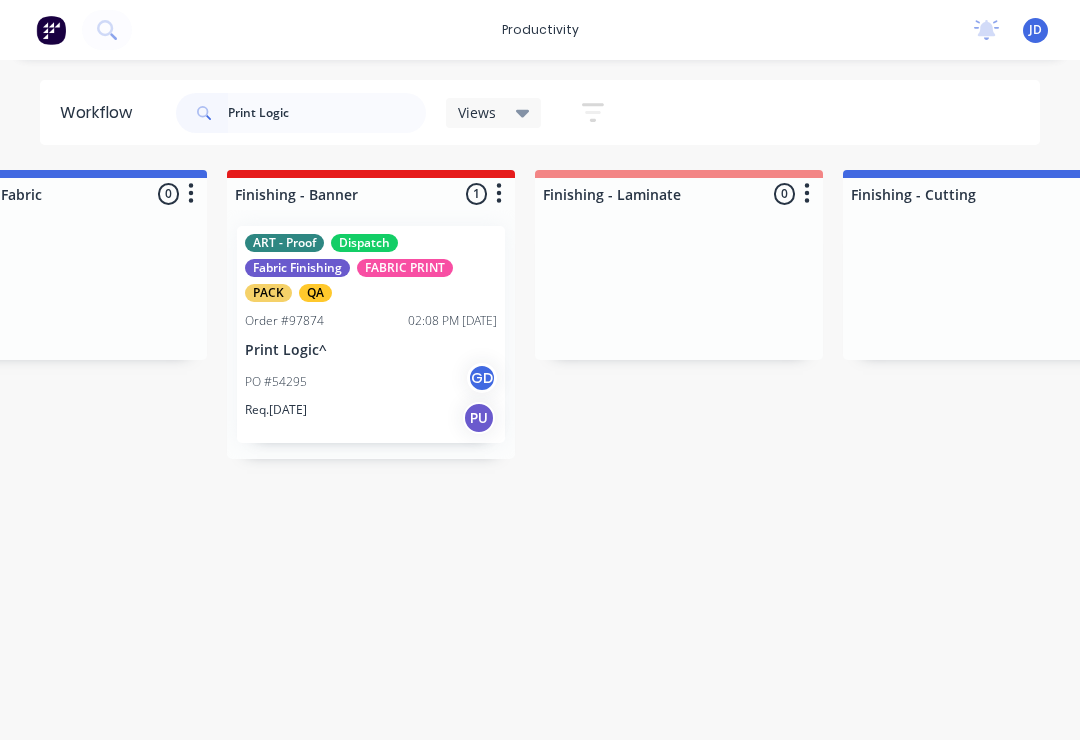 click on "Print Logic^" at bounding box center (371, 350) 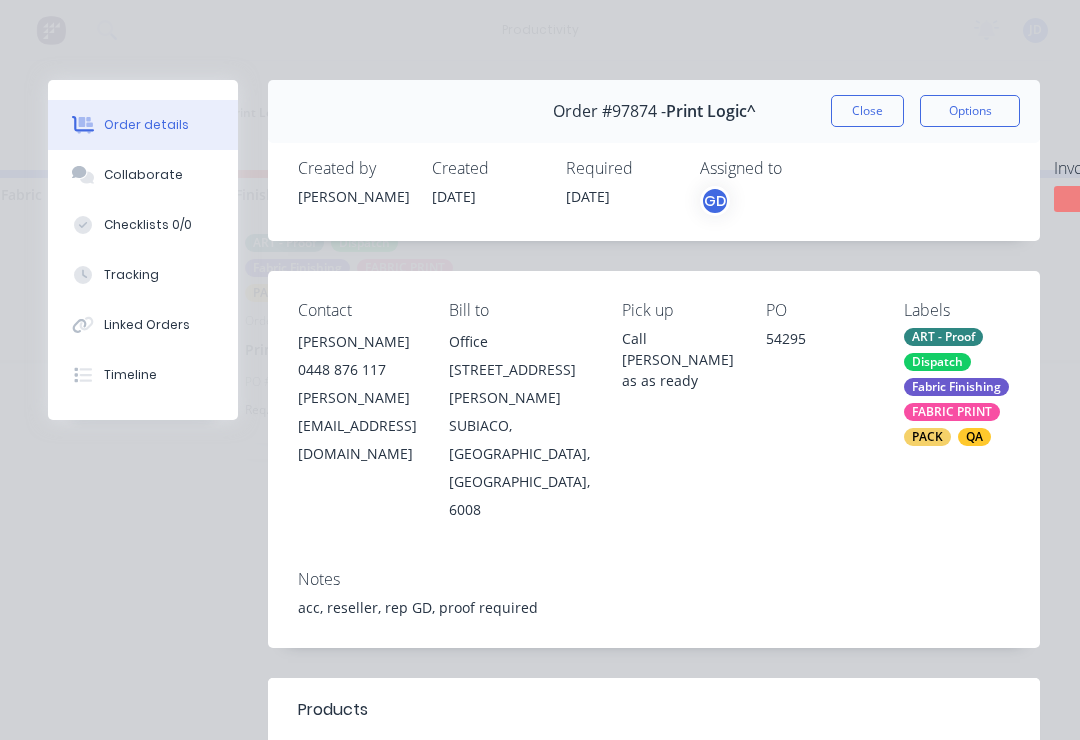 click on "Collaborate" at bounding box center [143, 175] 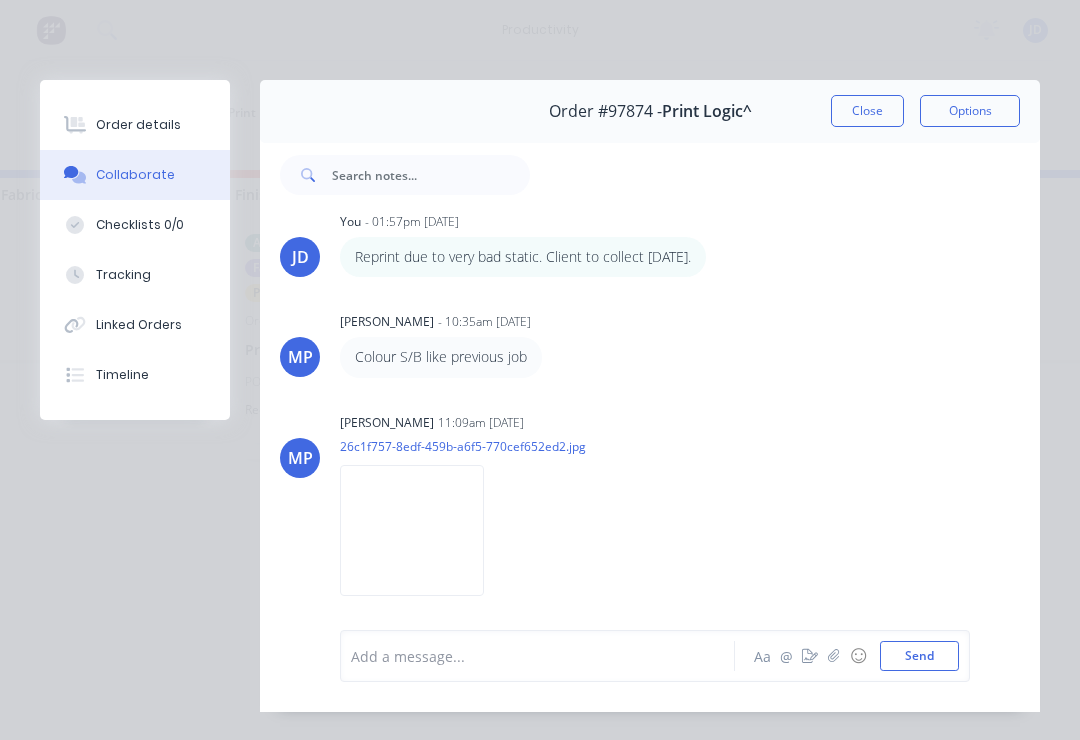 scroll, scrollTop: 246, scrollLeft: 0, axis: vertical 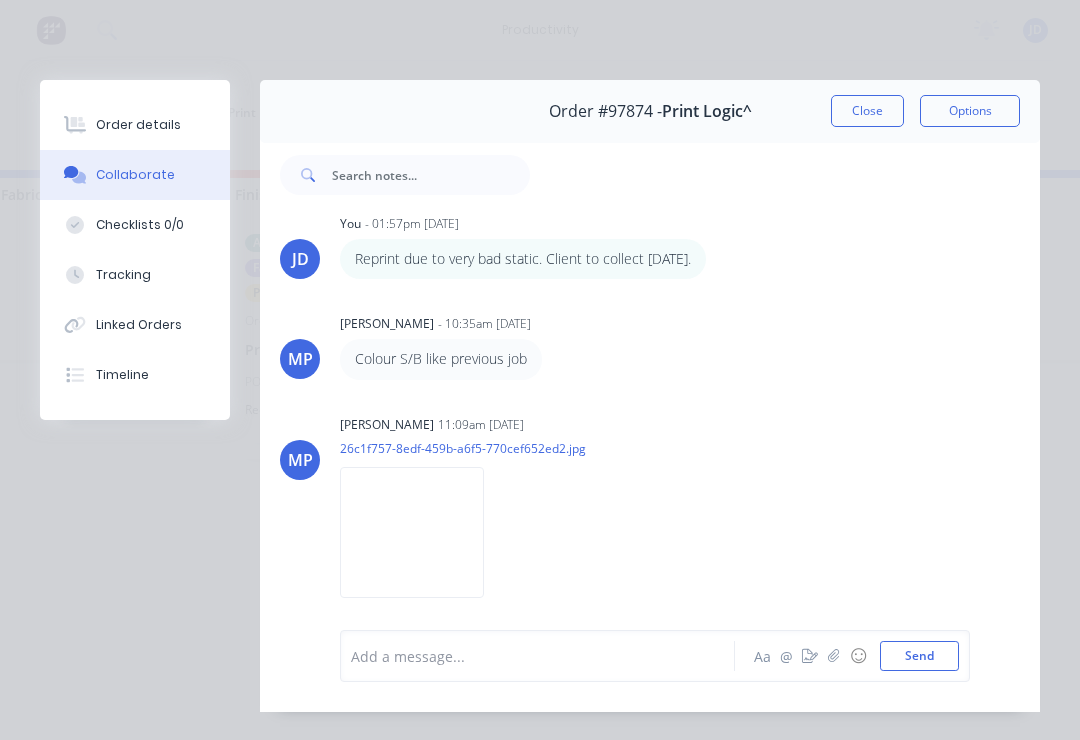 click at bounding box center (412, 532) 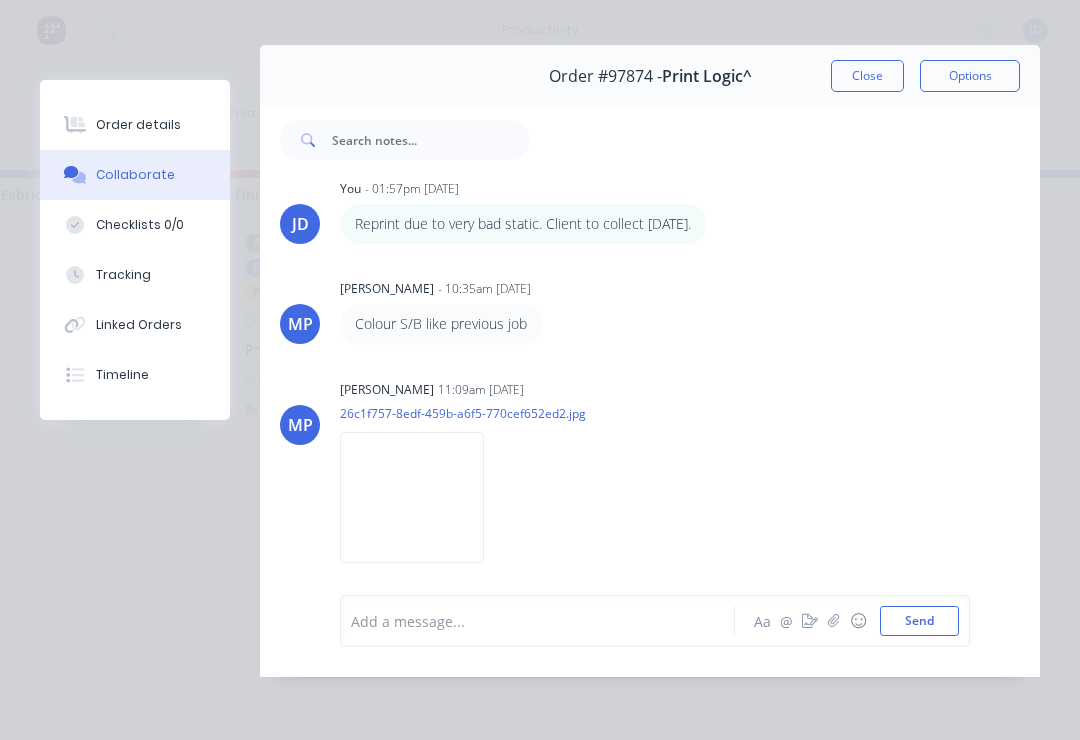 scroll, scrollTop: 66, scrollLeft: 0, axis: vertical 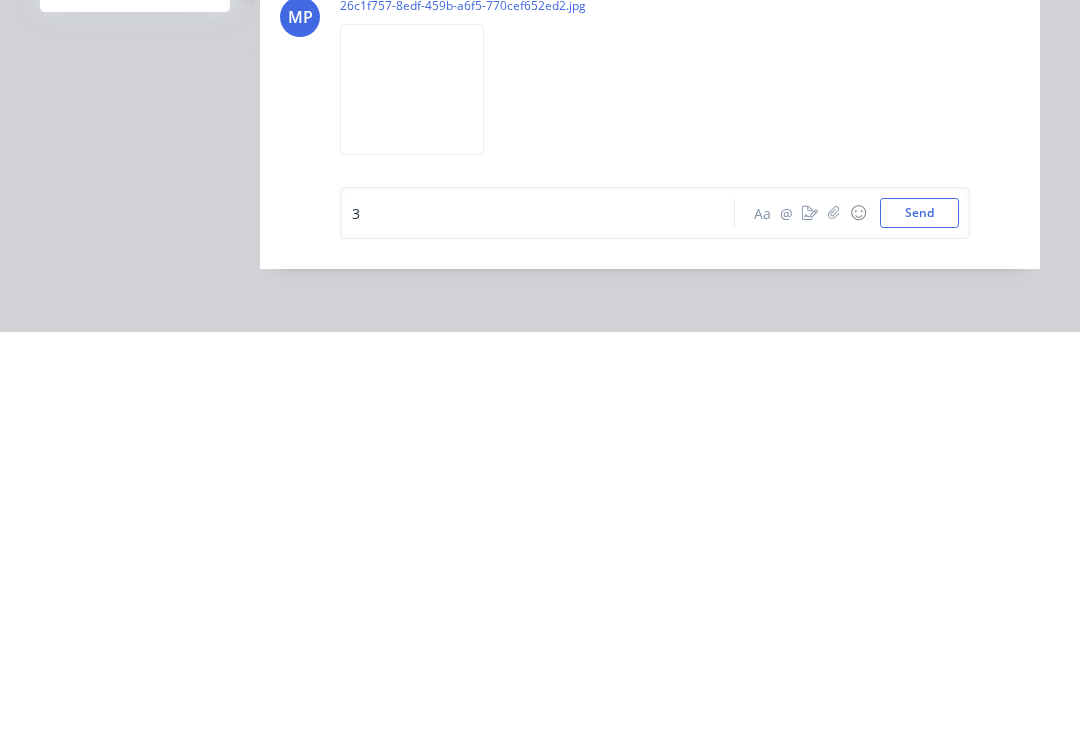 type 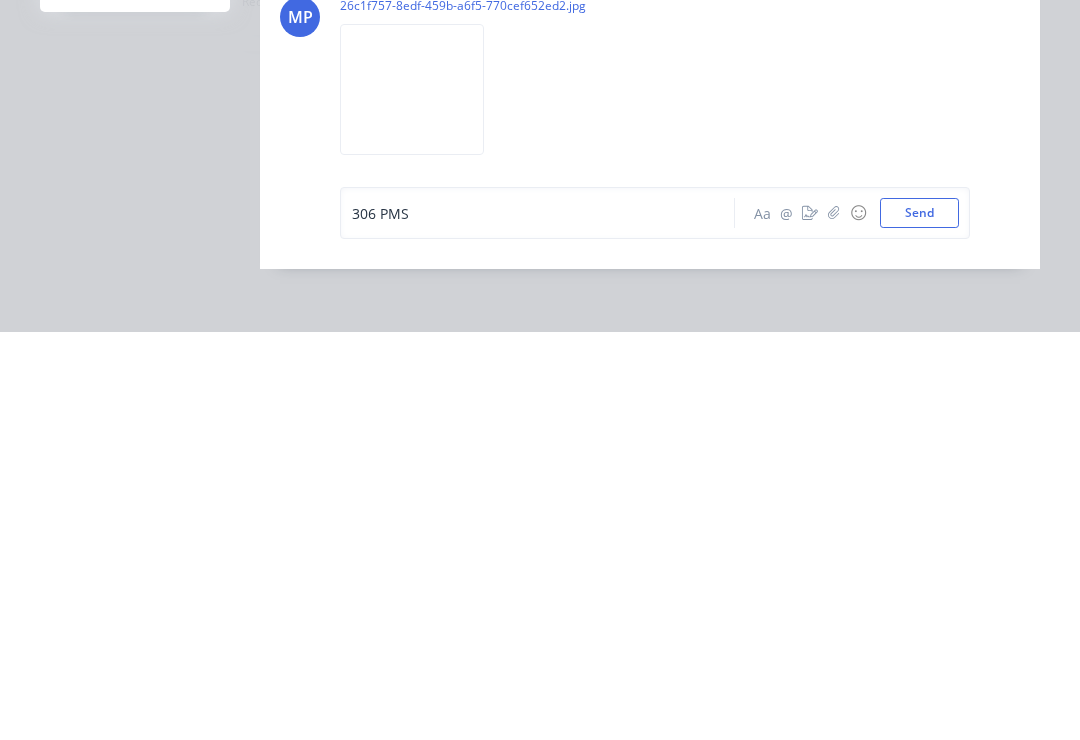click on "306 PMS" at bounding box center (380, 621) 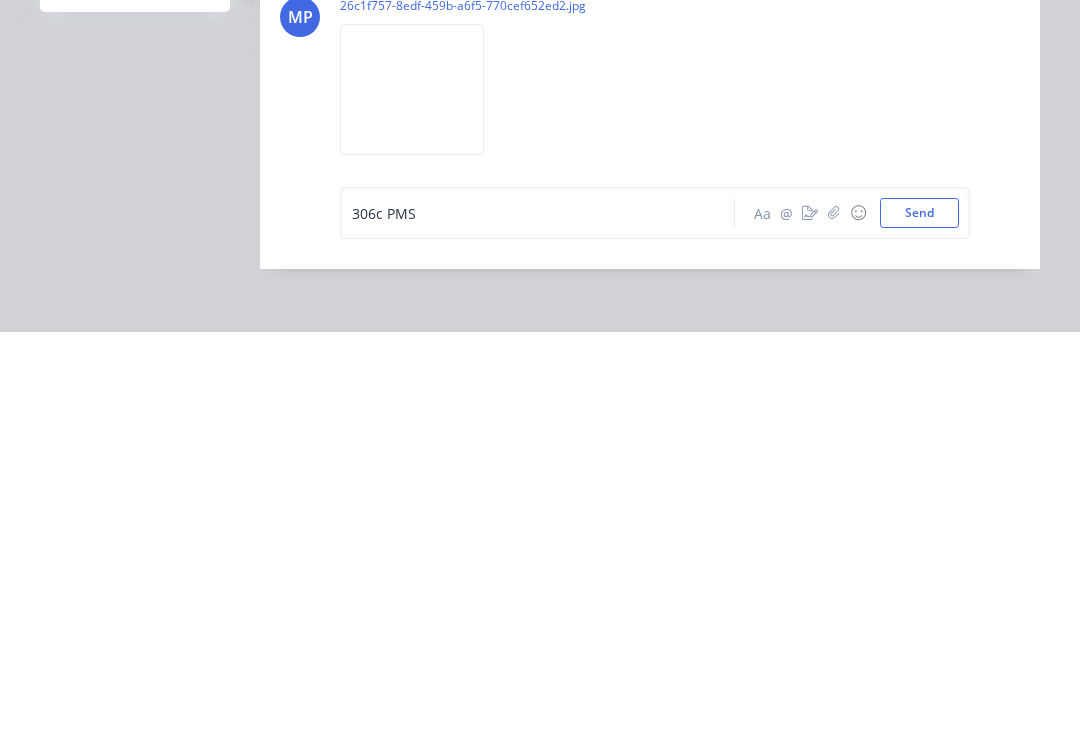 click on "306c PMS" at bounding box center (543, 621) 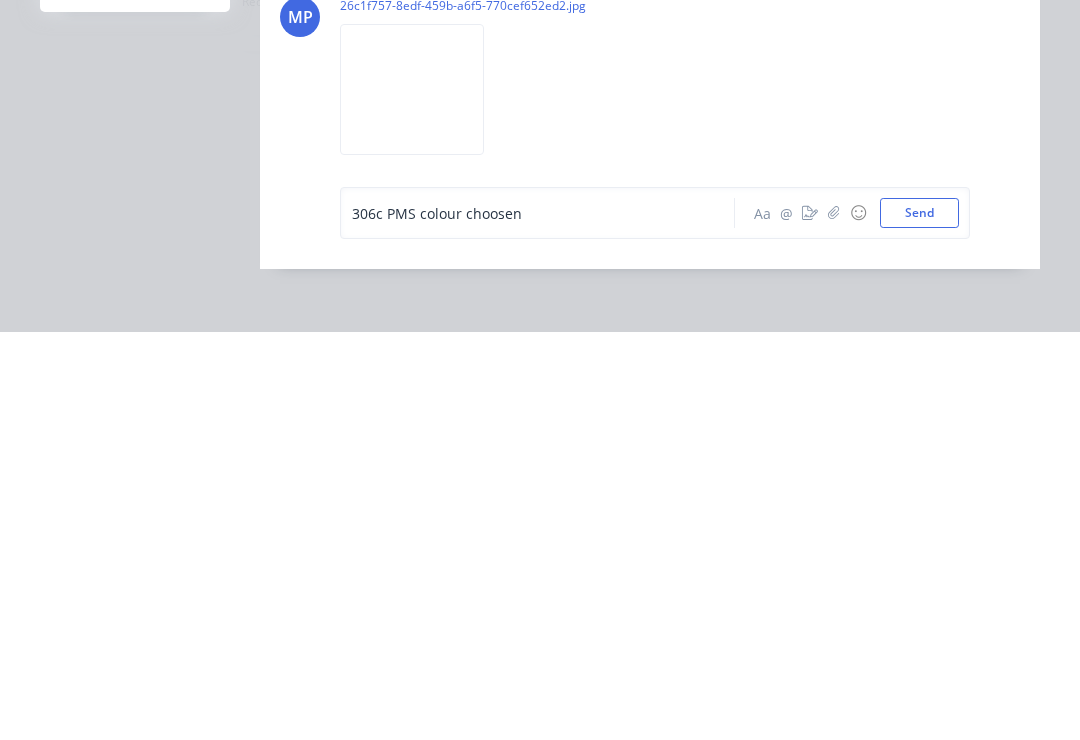 click on "Send" at bounding box center (919, 621) 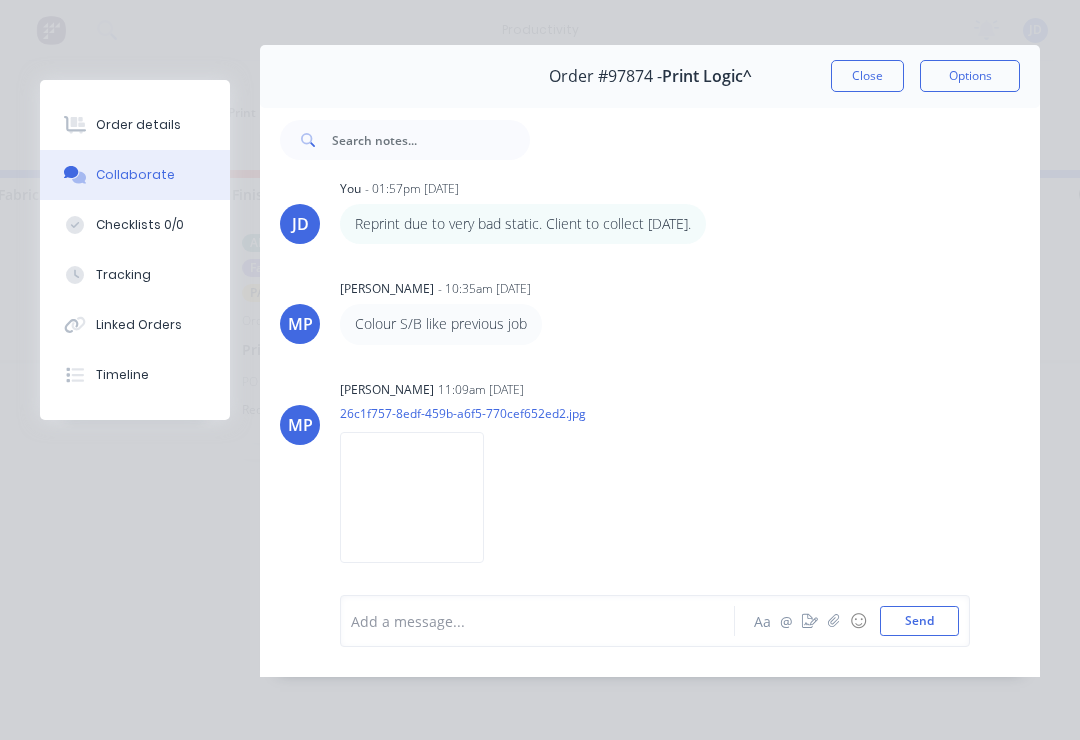 scroll, scrollTop: 320, scrollLeft: 0, axis: vertical 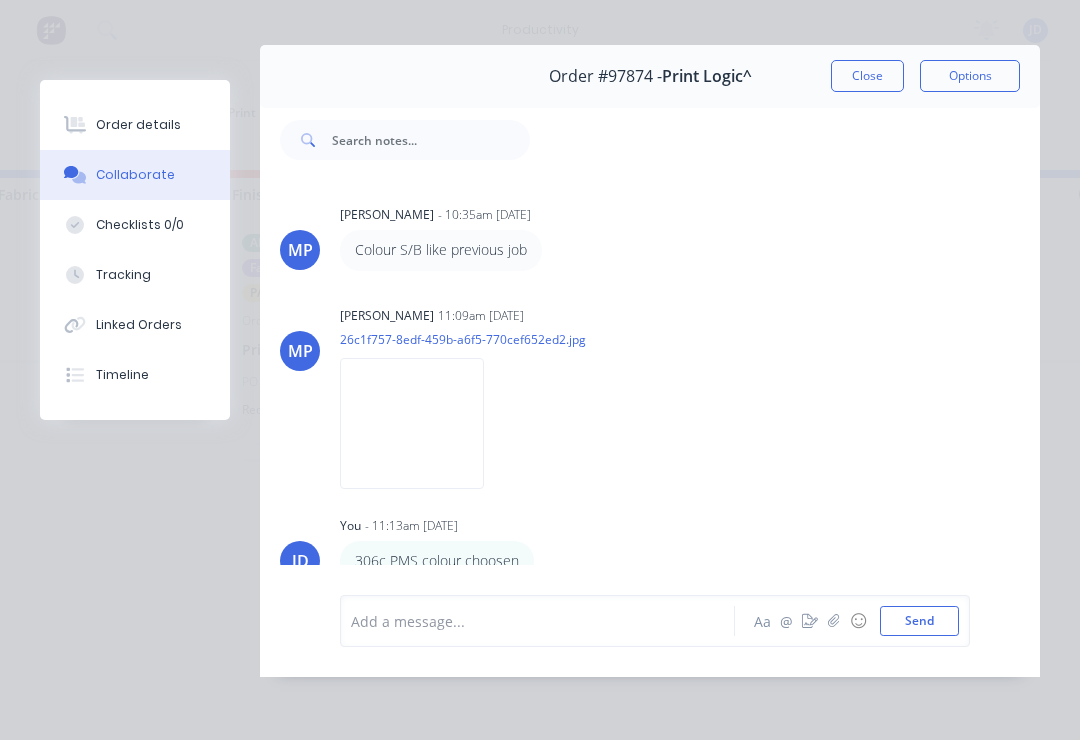 click at bounding box center (412, 423) 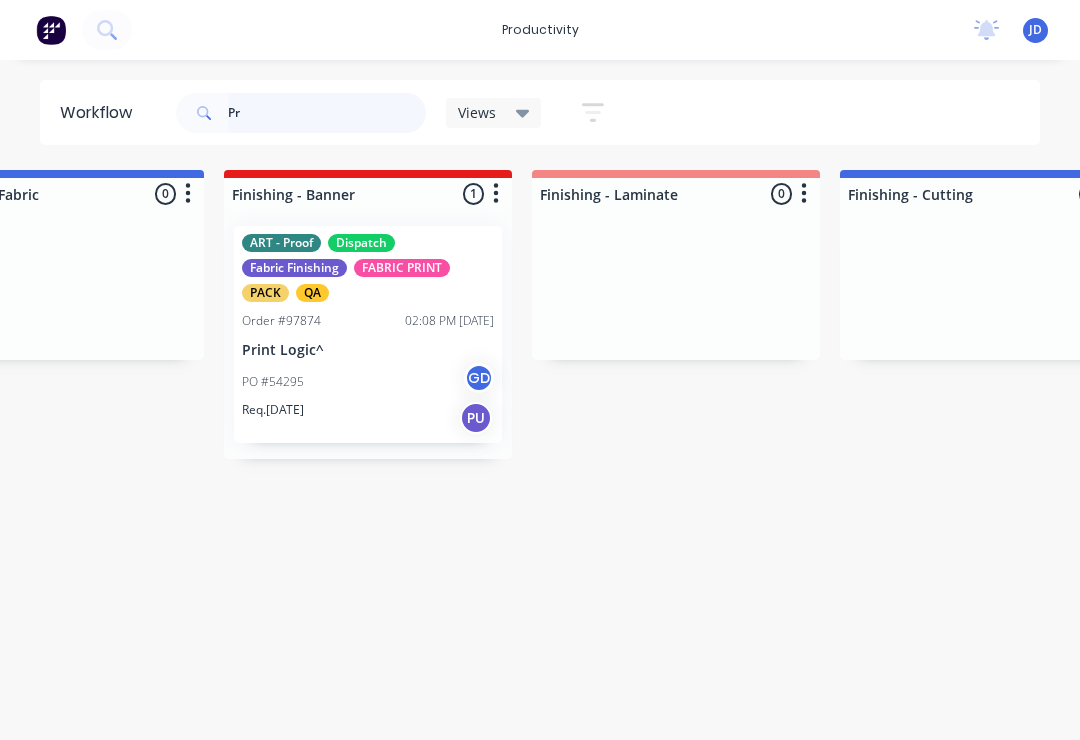 type on "P" 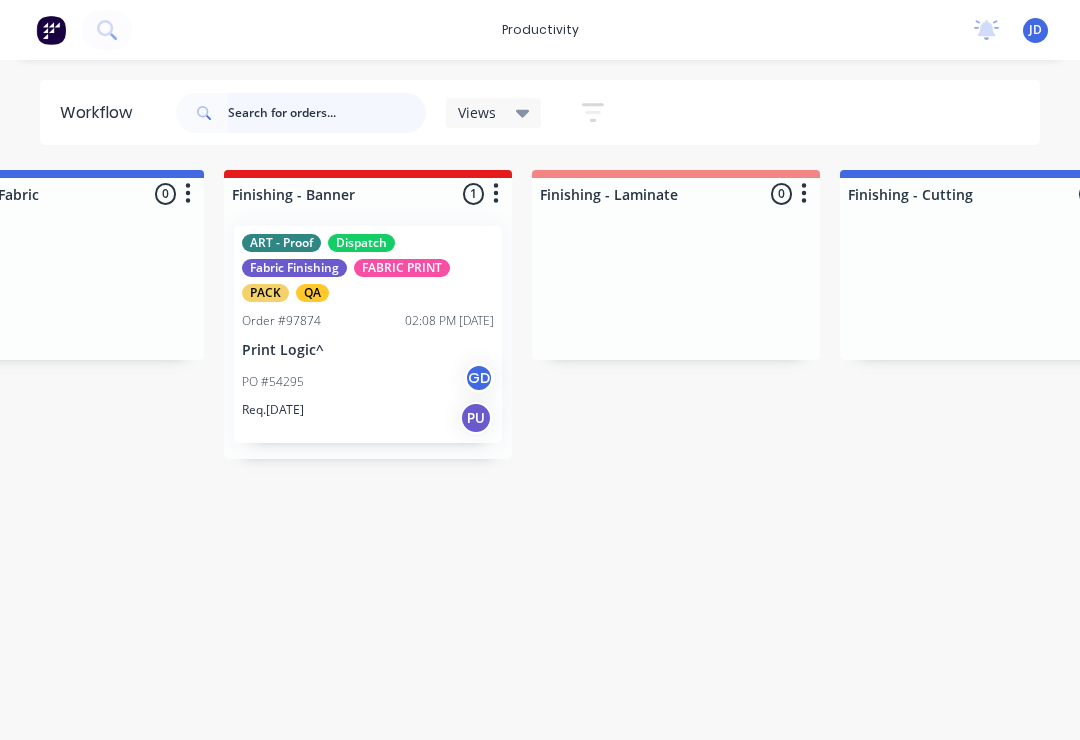 scroll, scrollTop: 0, scrollLeft: 0, axis: both 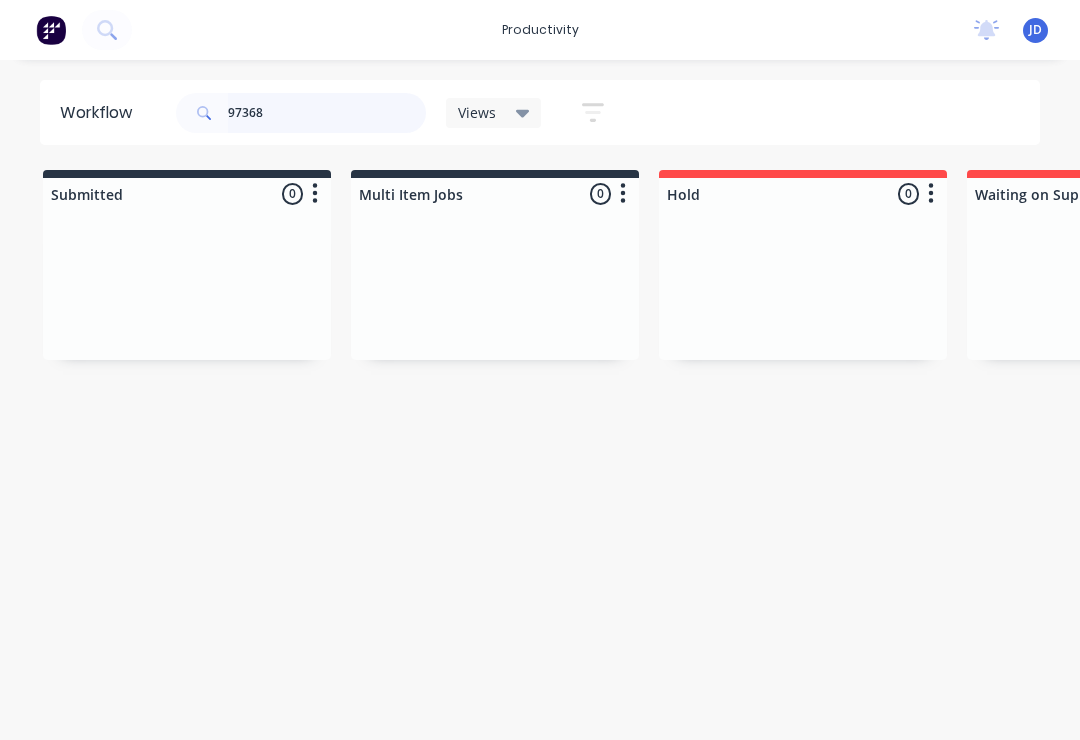 type on "97368" 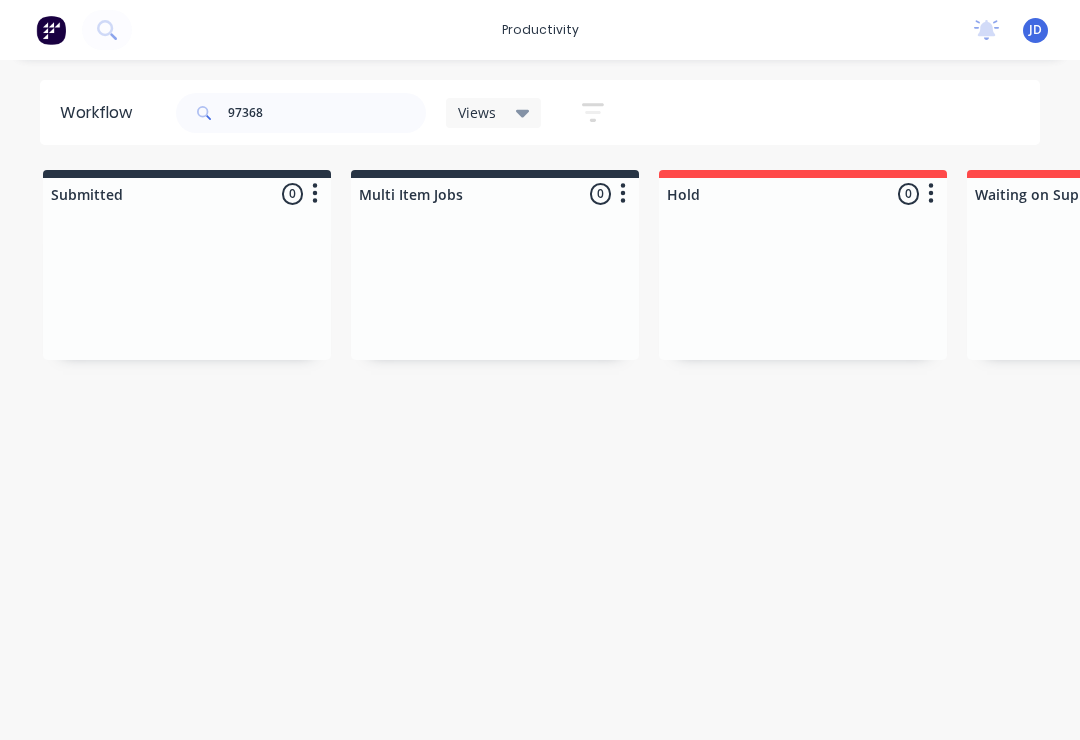 click at bounding box center (803, 285) 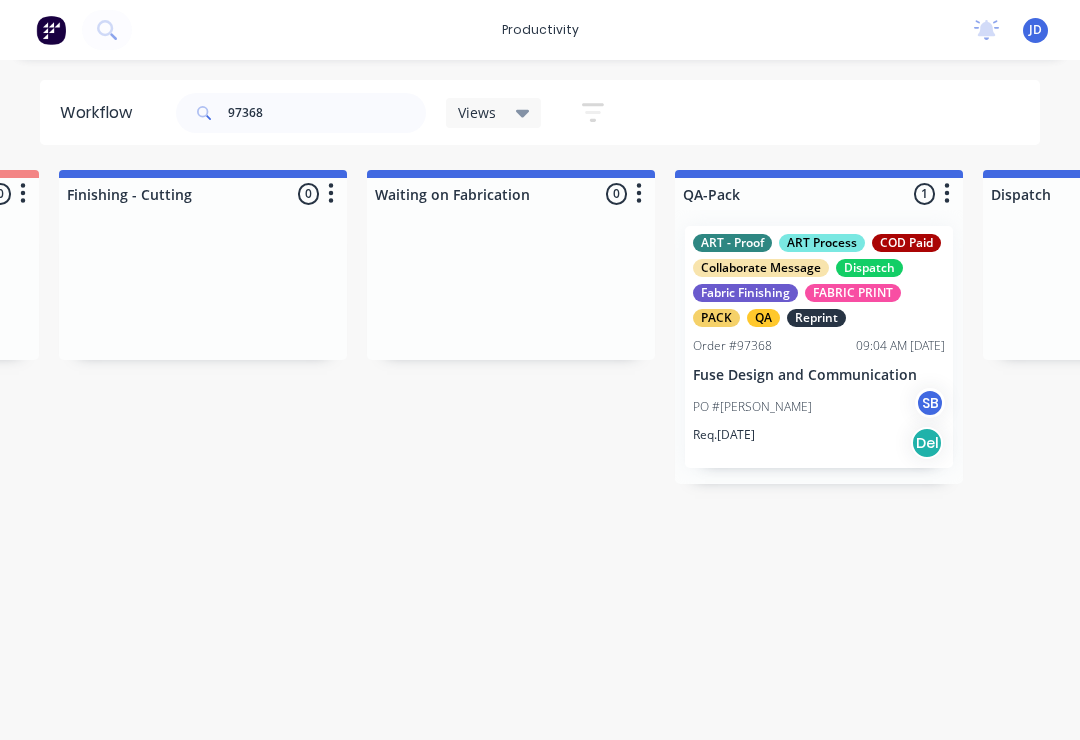 scroll, scrollTop: 0, scrollLeft: 4620, axis: horizontal 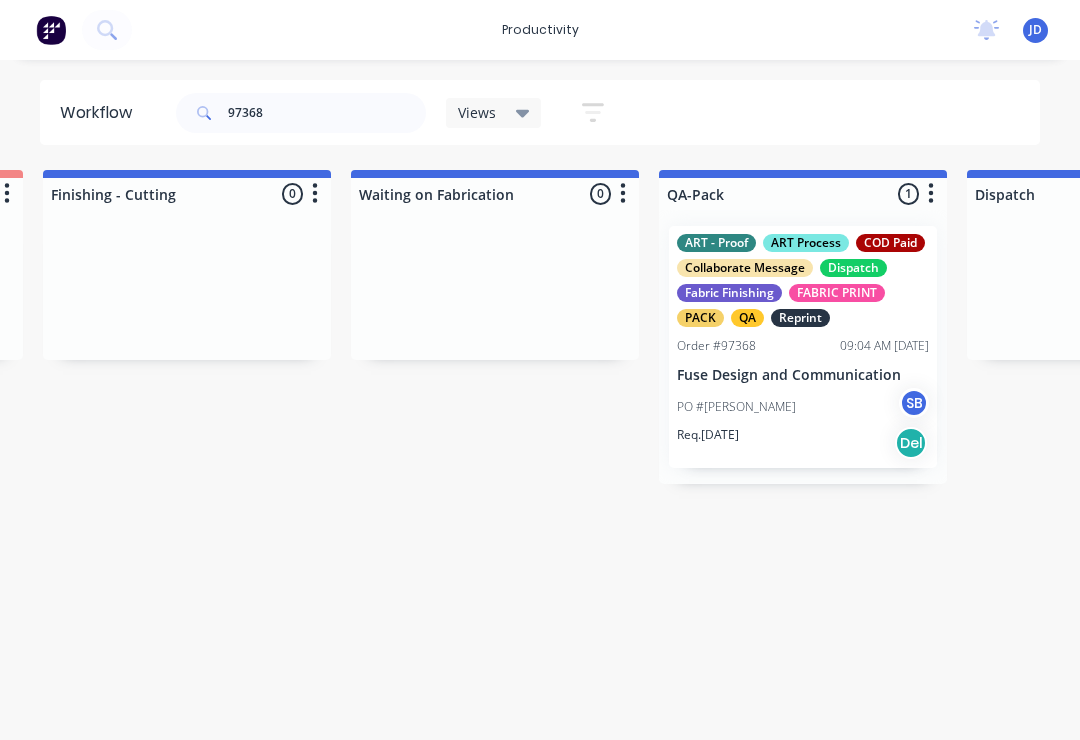 click on "PO #Paul Roberts SB" at bounding box center (803, 407) 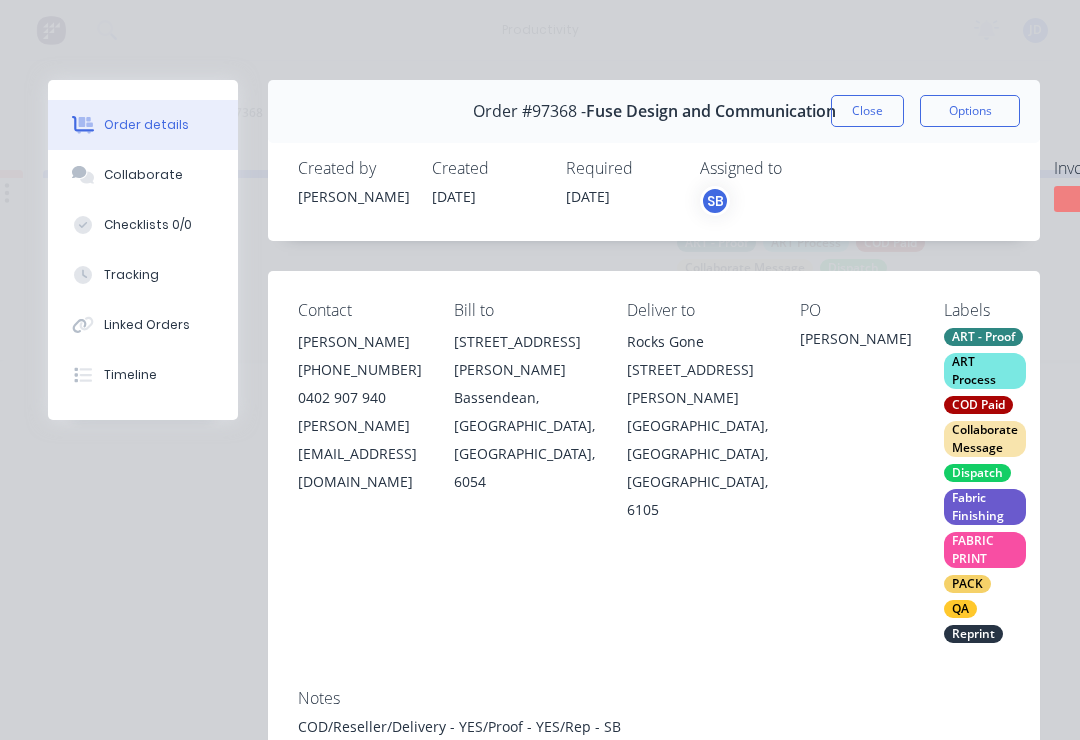 click on "Collaborate" at bounding box center (143, 175) 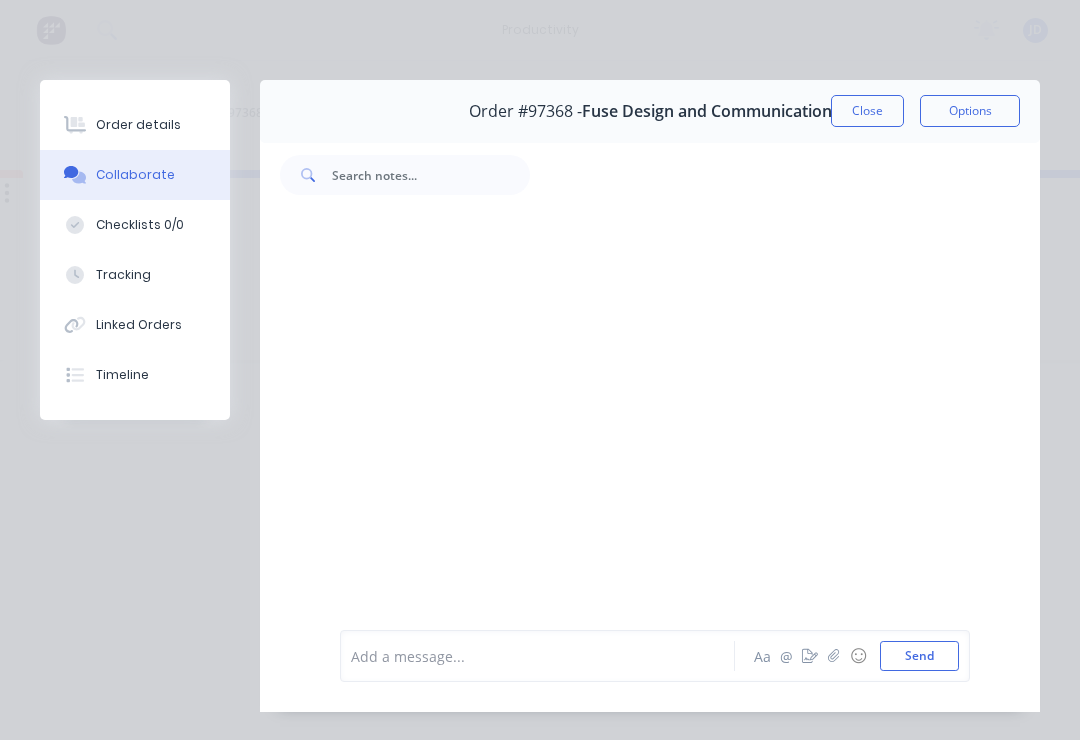 scroll, scrollTop: 1668, scrollLeft: 0, axis: vertical 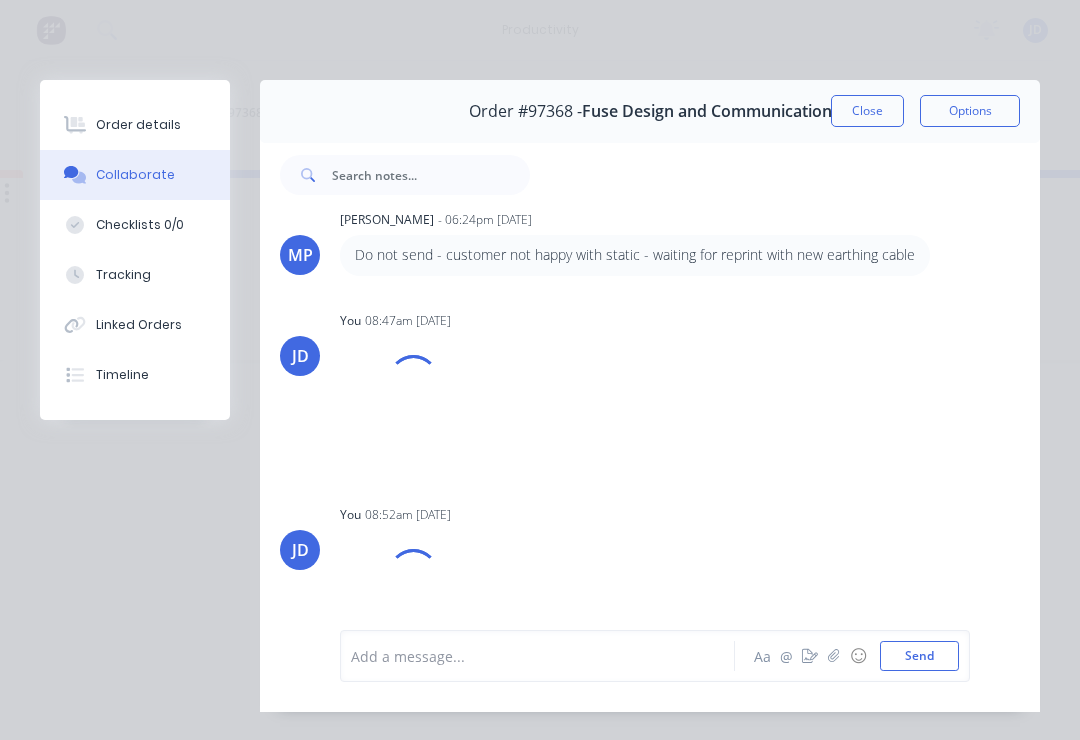 click at bounding box center [414, 574] 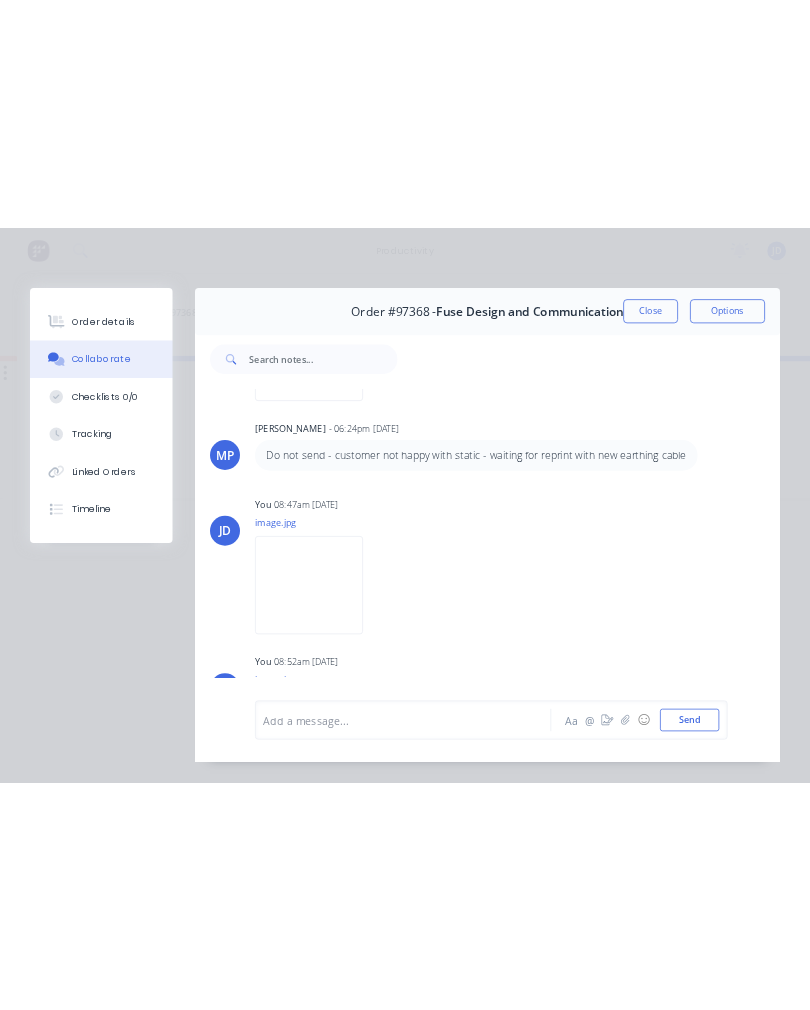 scroll, scrollTop: 0, scrollLeft: 0, axis: both 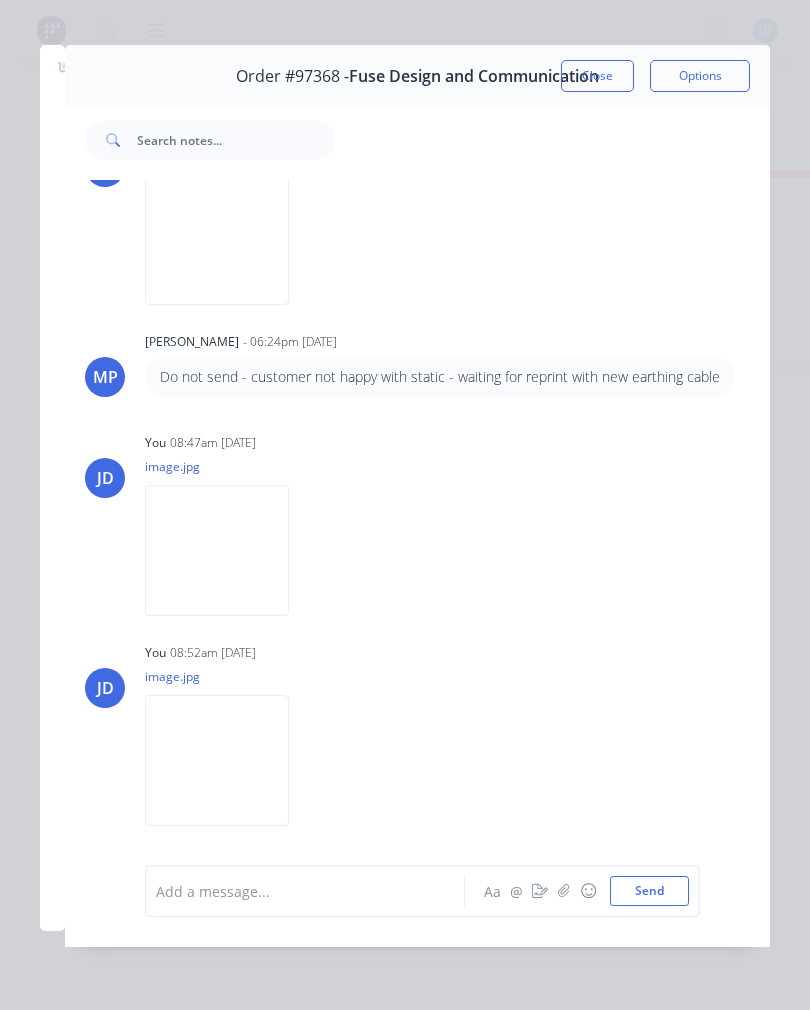 click 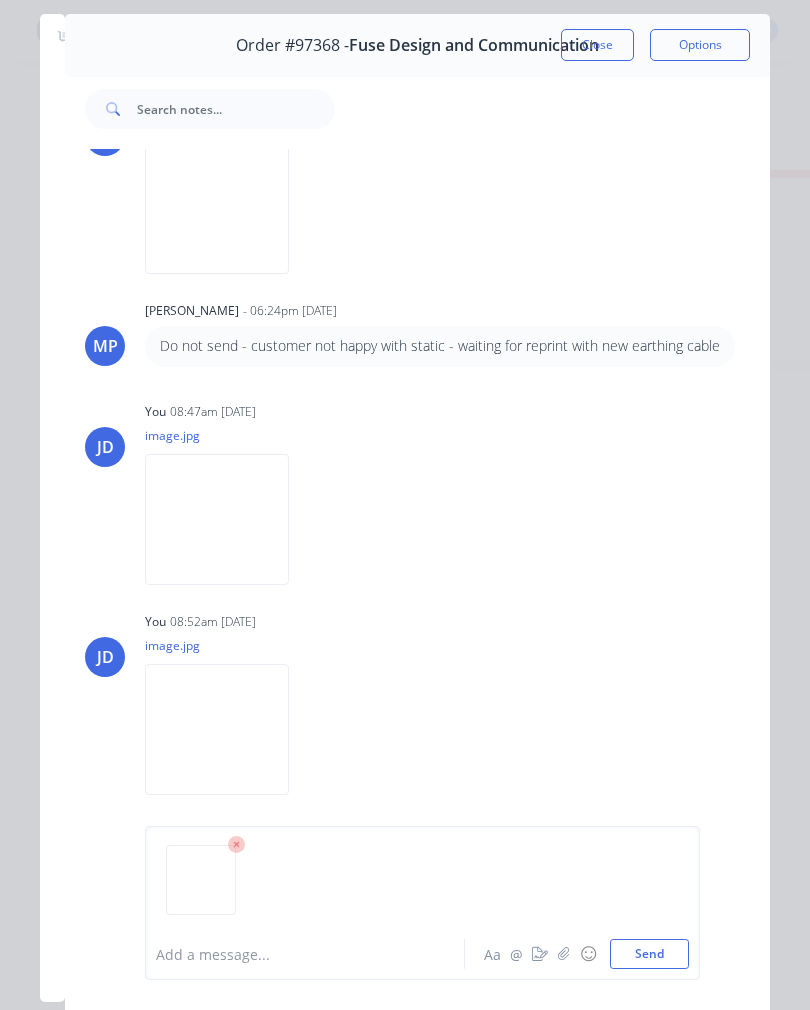 click at bounding box center (310, 954) 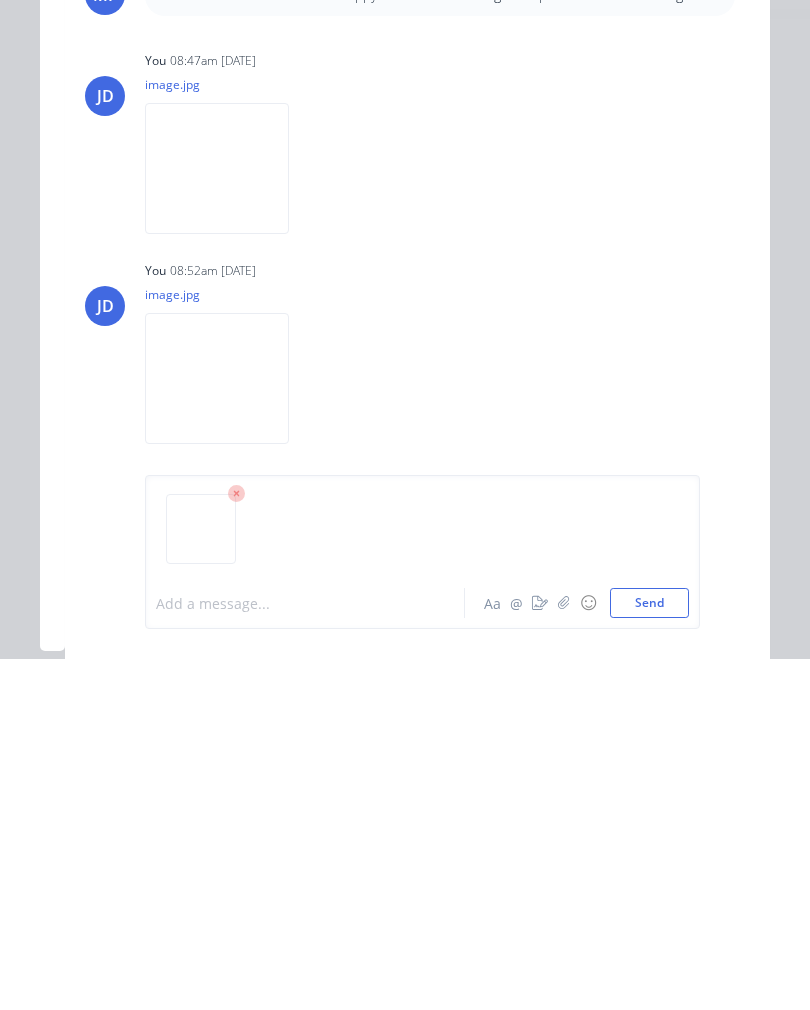 scroll, scrollTop: 31, scrollLeft: 0, axis: vertical 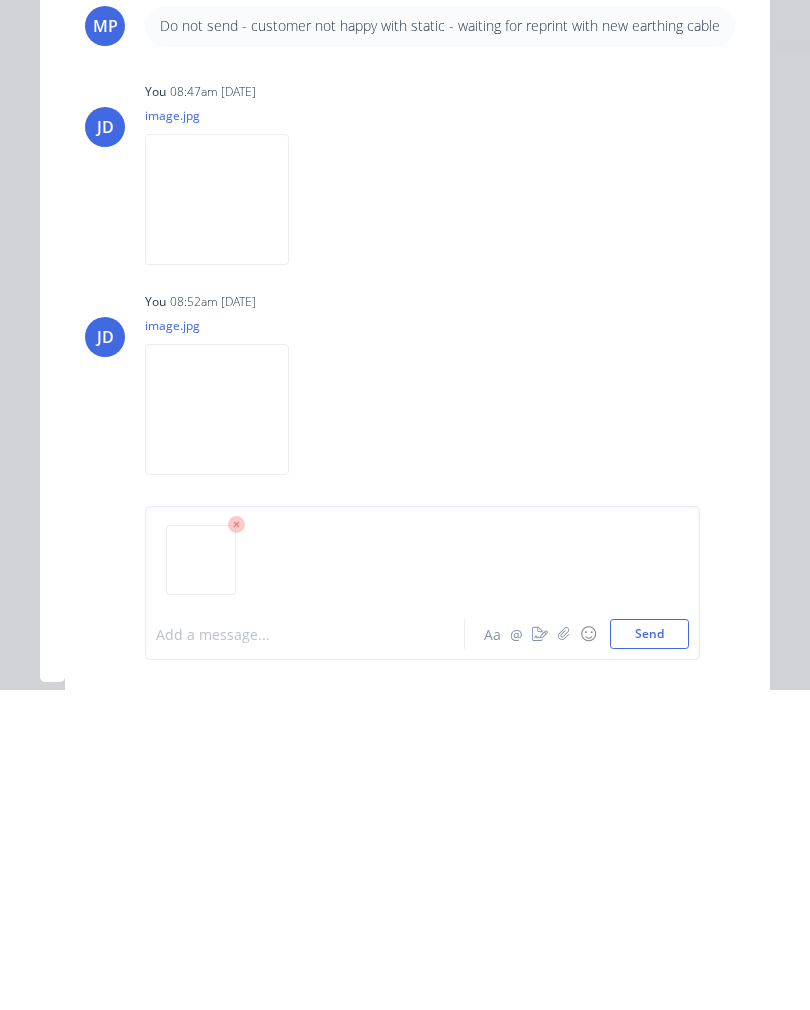 type 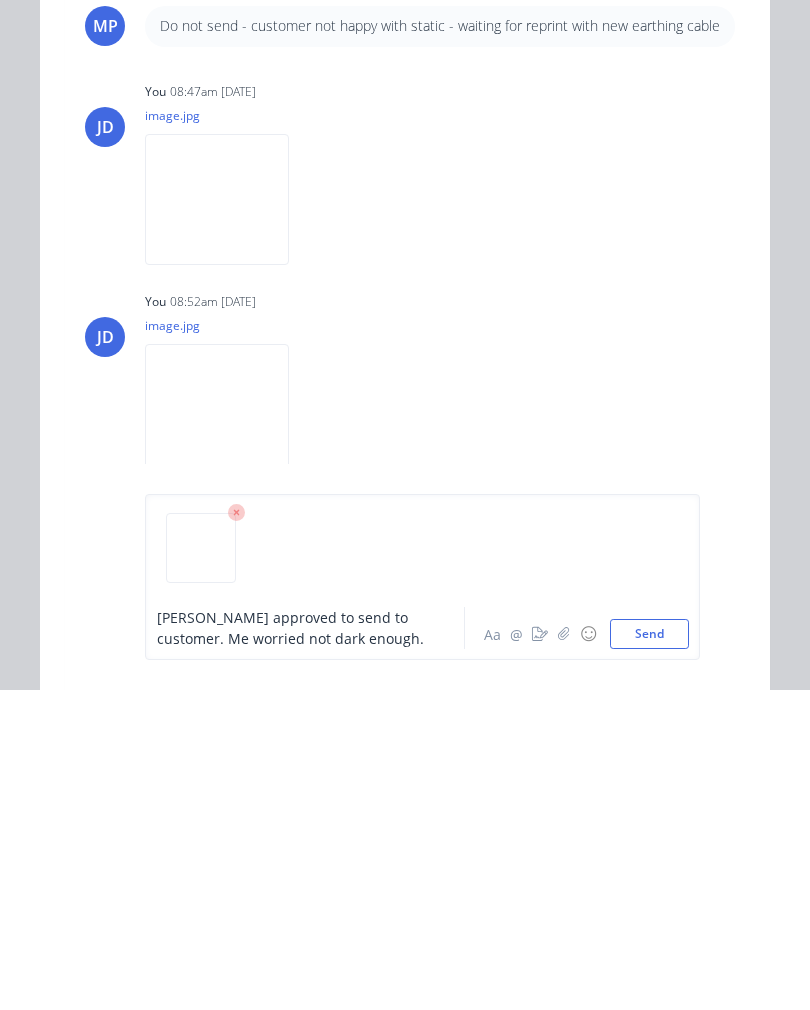 click on "Shanon approved to send to customer. Me worried not dark enough." at bounding box center [290, 948] 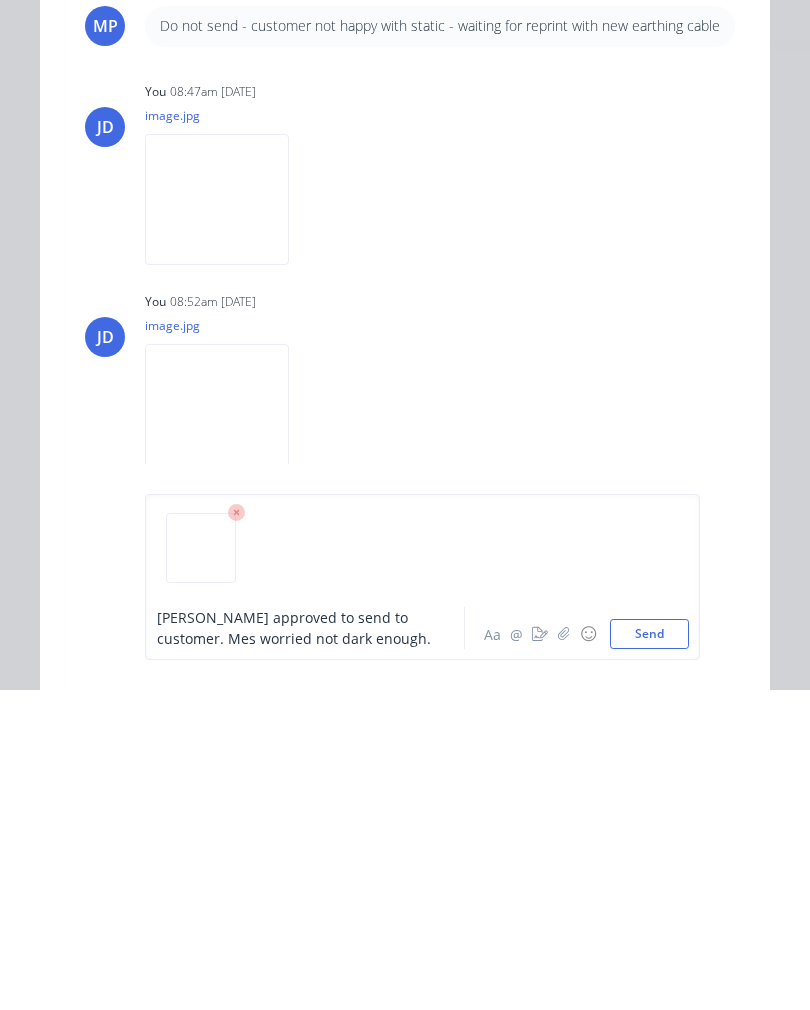 click on "Shanon approved to send to customer. Mes worried not dark enough." at bounding box center (310, 948) 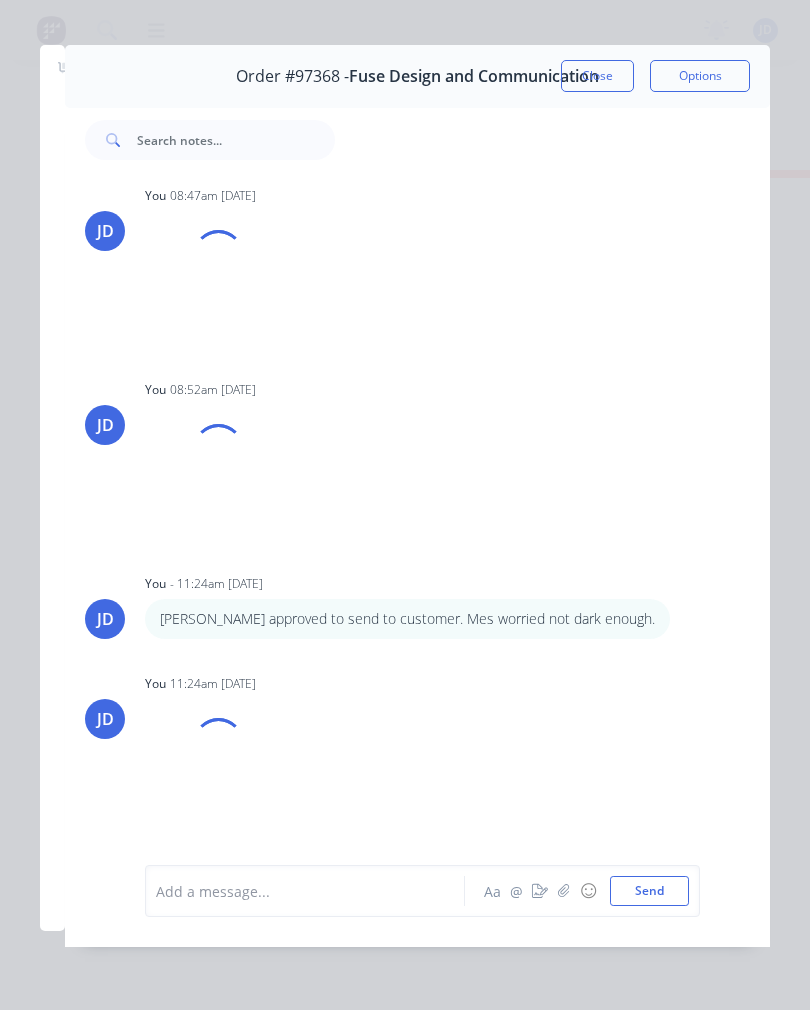 scroll, scrollTop: 1716, scrollLeft: 0, axis: vertical 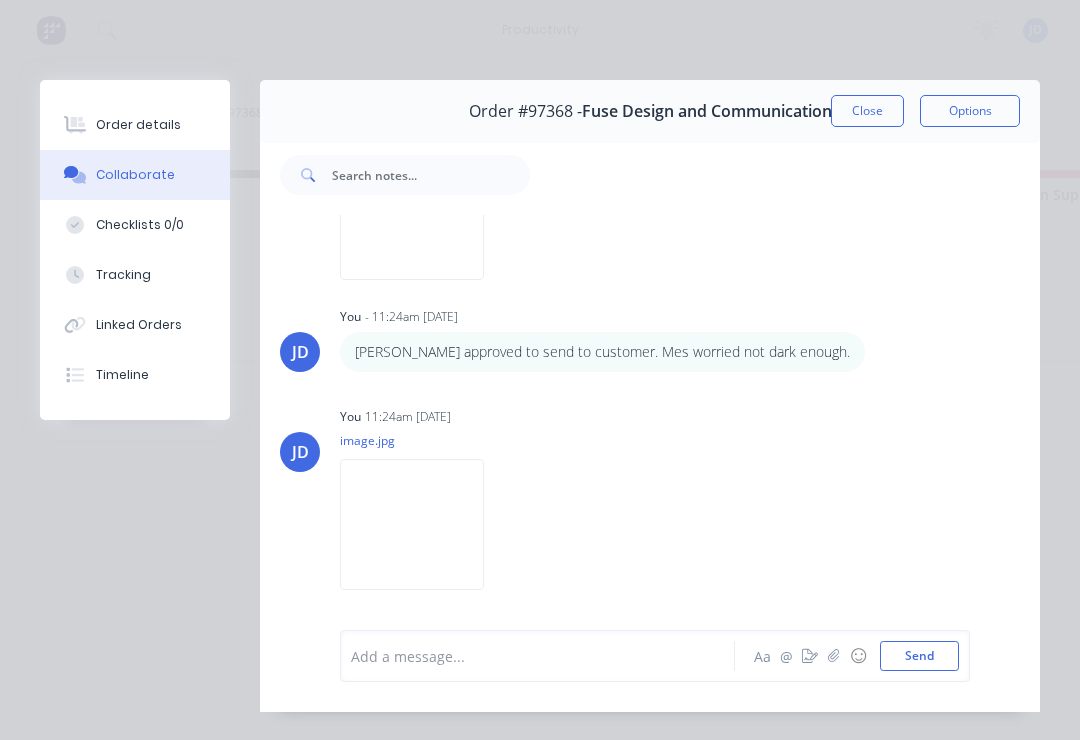 click on "Close" at bounding box center [867, 111] 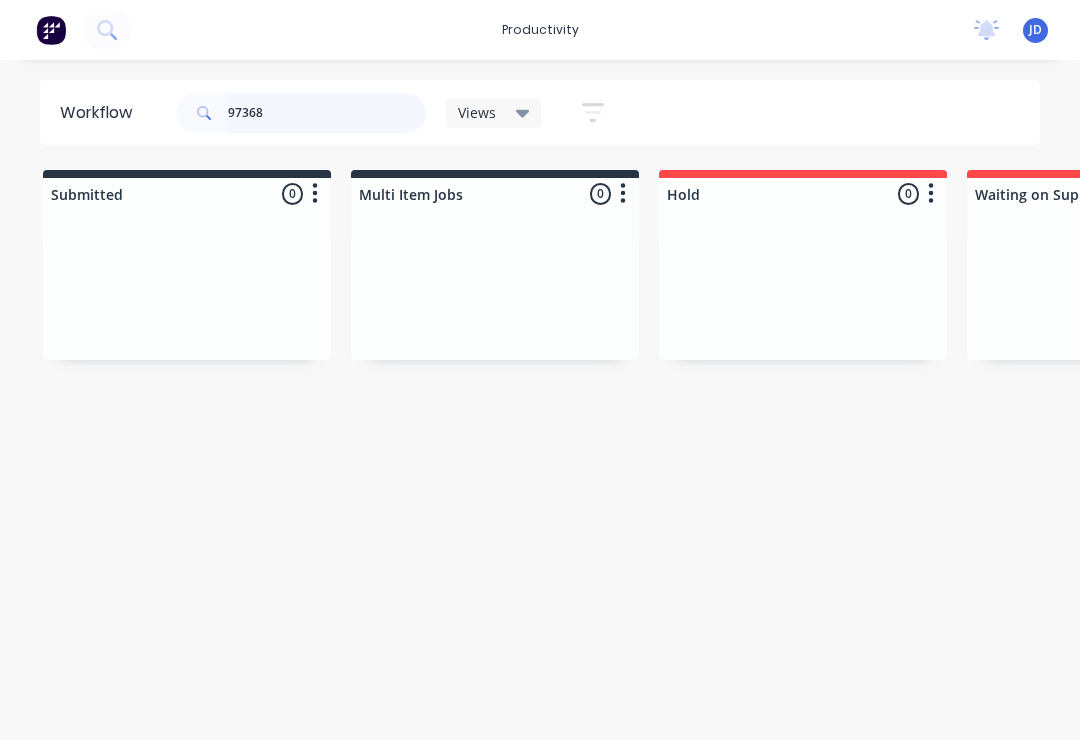 click on "97368" at bounding box center (327, 113) 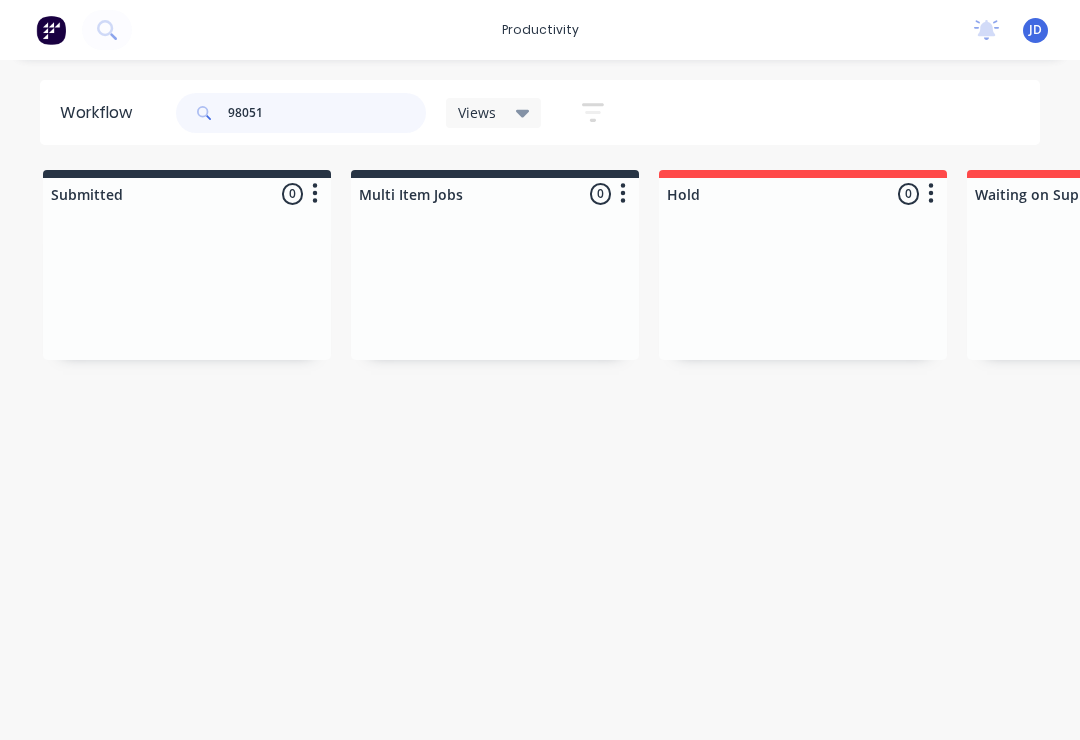 type on "98051" 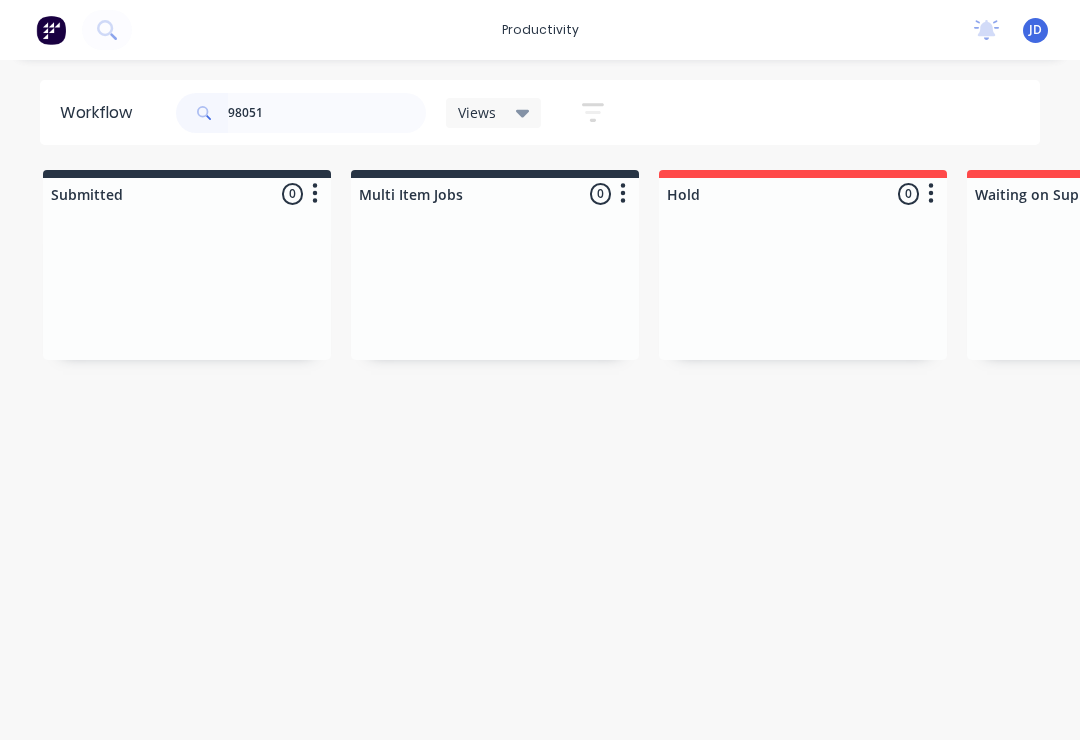 click on "Submitted 0 Sort By Created date Required date Order number Customer name Most recent Multi Item Jobs 0 Sort By Created date Required date Order number Customer name Most recent Hold 0 Sort By Created date Required date Order number Customer name Most recent Waiting on Supplier 0 Sort By Created date Required date Order number Customer name Most recent Waiting Artwork 0 Sort By Created date Required date Order number Customer name Most recent Art 0 Sort By Created date Required date Order number Customer name Most recent Waiting Approval 0 Sort By Created date Required date Order number Customer name Most recent Approved 0 Sort By Created date Required date Order number Customer name Most recent Print- R2R 0 Sort By Created date Required date Order number Customer name Most recent Print - Fabric 0 Sort By Created date Required date Order number Customer name Most recent Print - Flat Bed 0 Sort By Created date Required date Order number Customer name Most recent Print - Mutoh 0 Sort By Created date Most recent" at bounding box center [3827, 314] 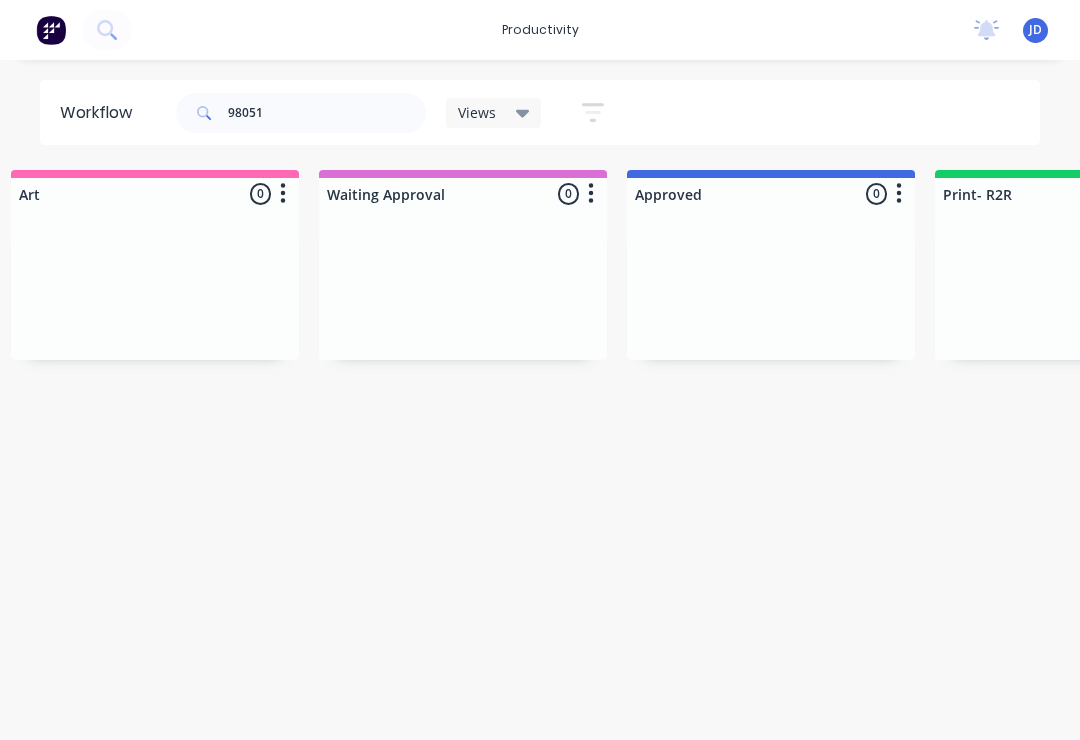 scroll, scrollTop: 0, scrollLeft: 1789, axis: horizontal 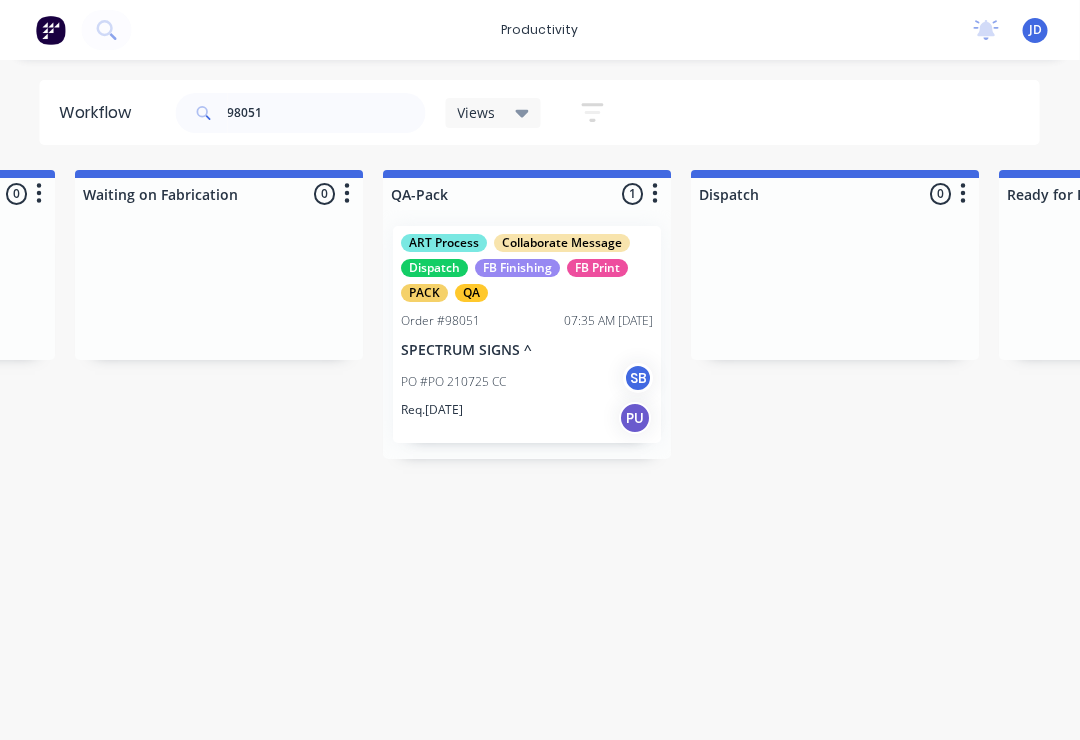 click on "PO #PO 210725 CC  SB" at bounding box center [528, 382] 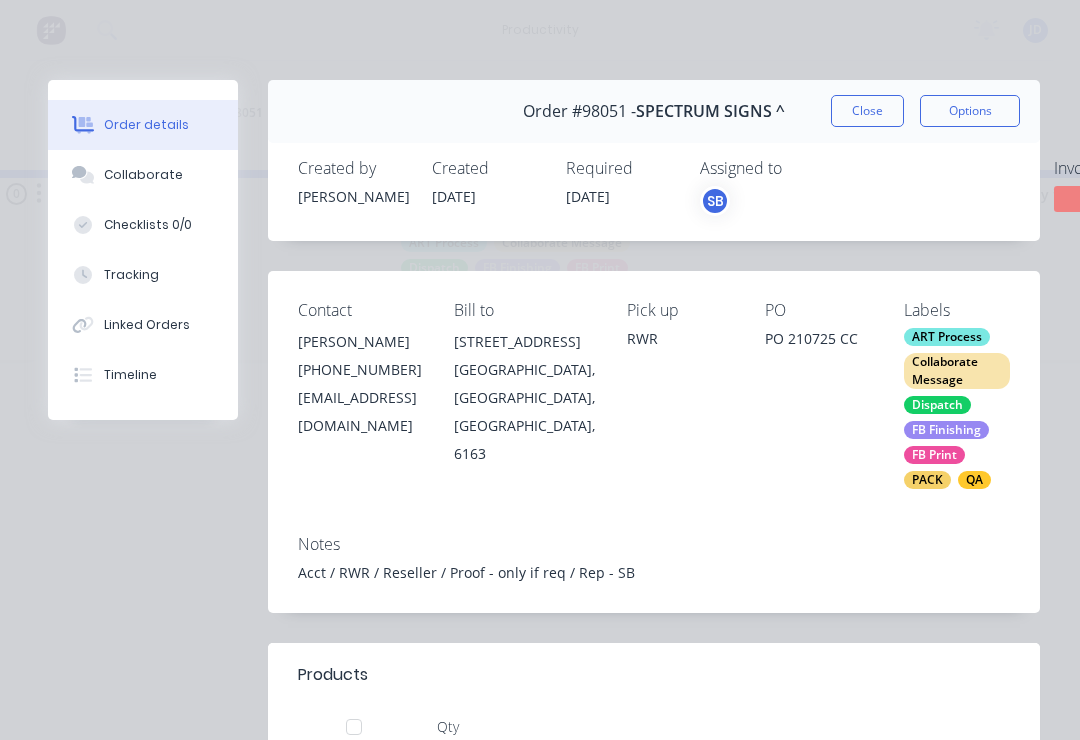 click on "Collaborate" at bounding box center (143, 175) 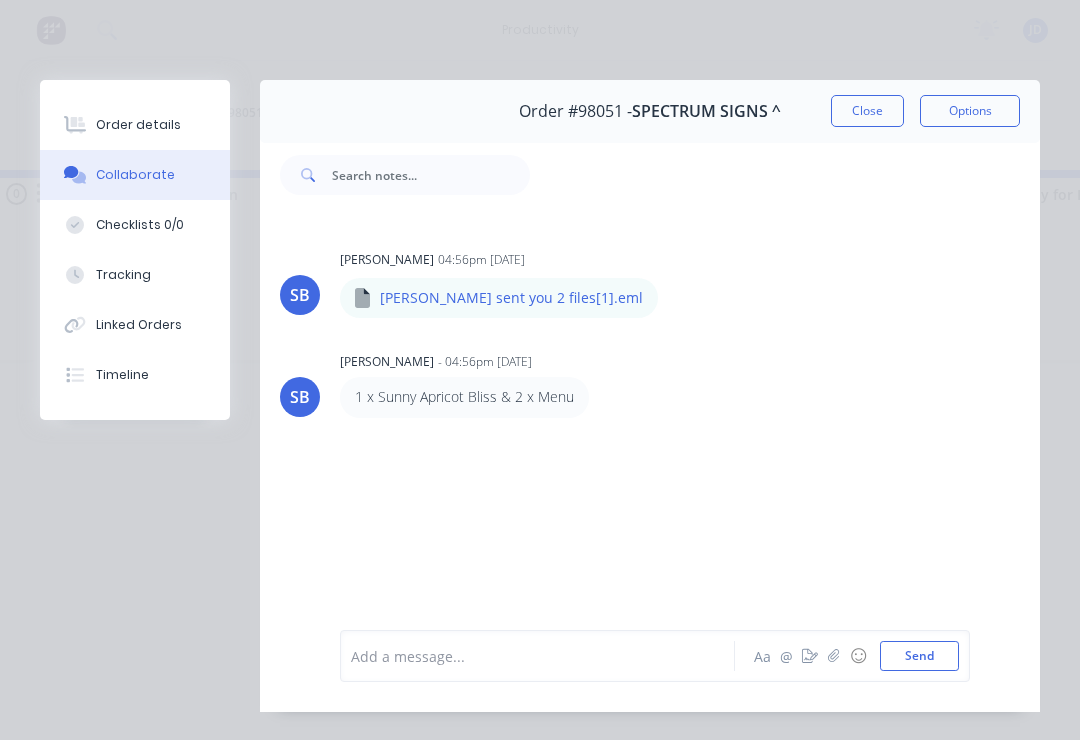 click at bounding box center [834, 656] 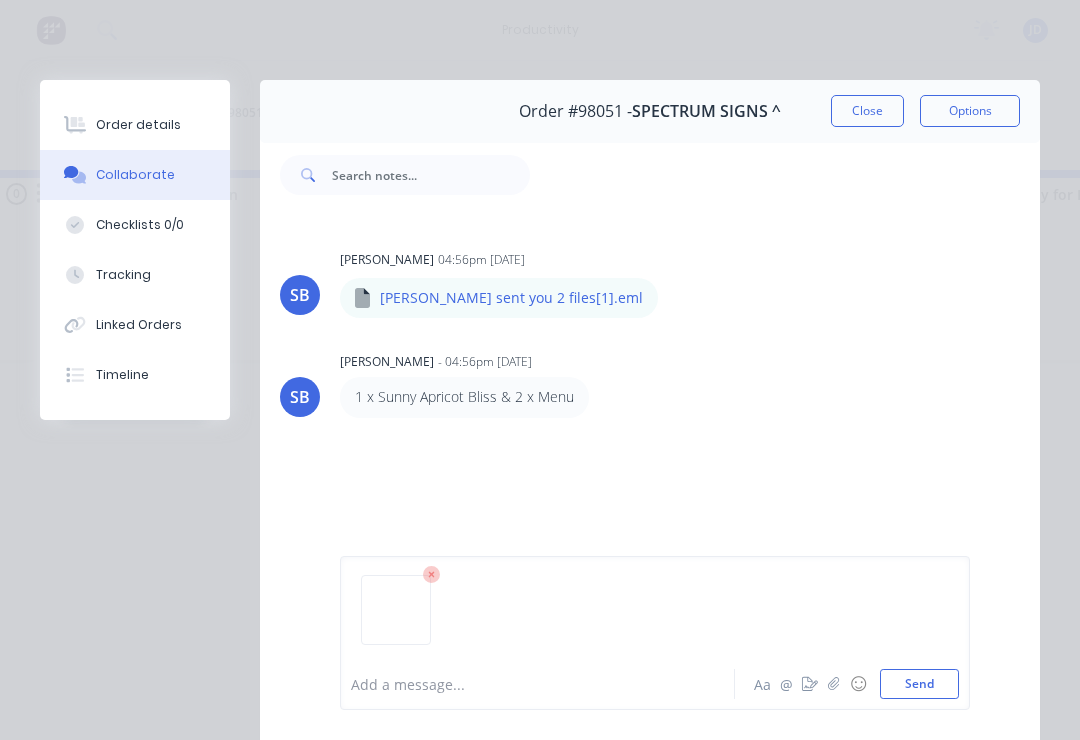 click on "Send" at bounding box center [919, 684] 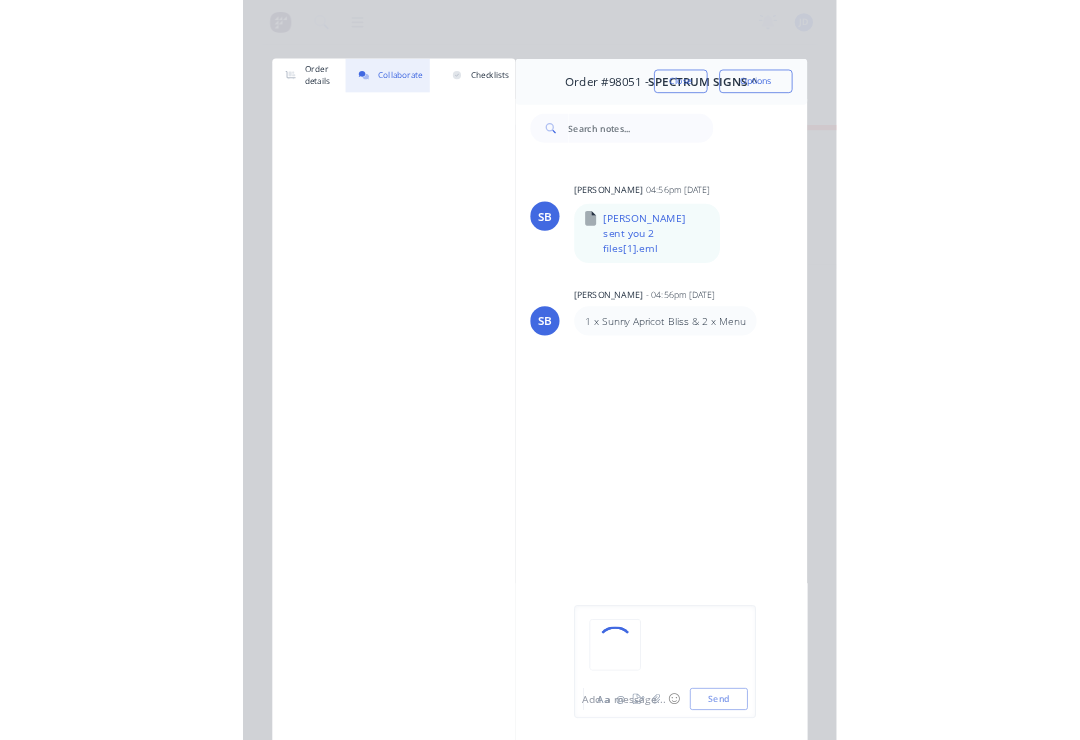 scroll, scrollTop: 0, scrollLeft: 4896, axis: horizontal 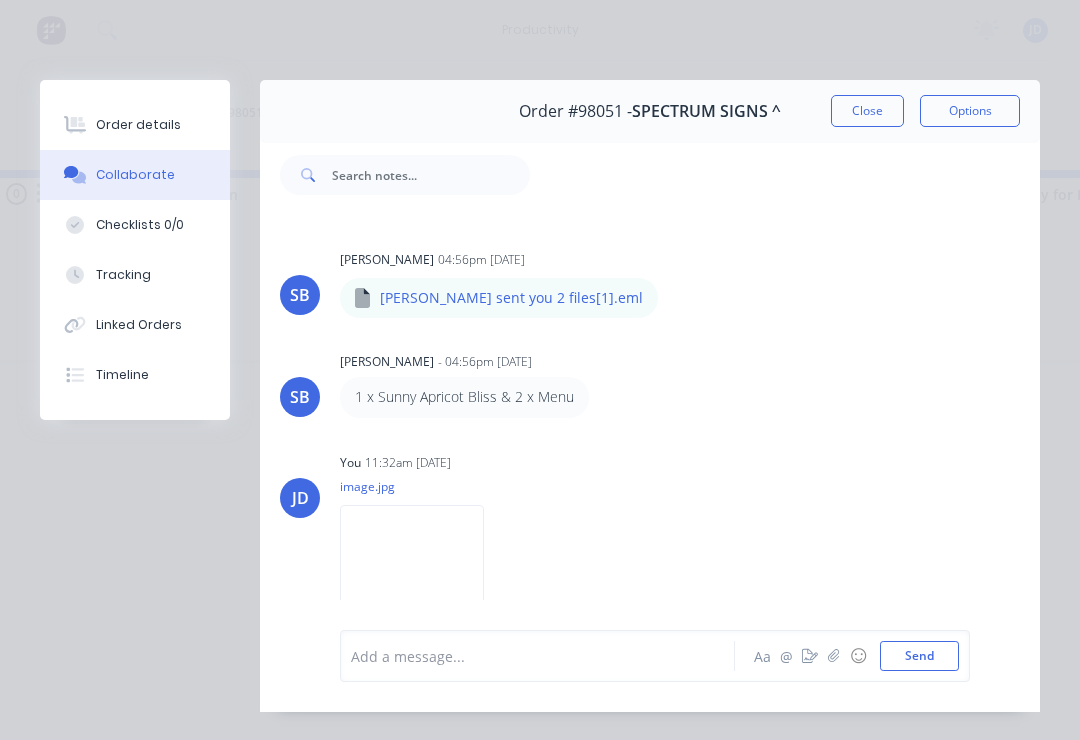 click on "Close" at bounding box center [867, 111] 